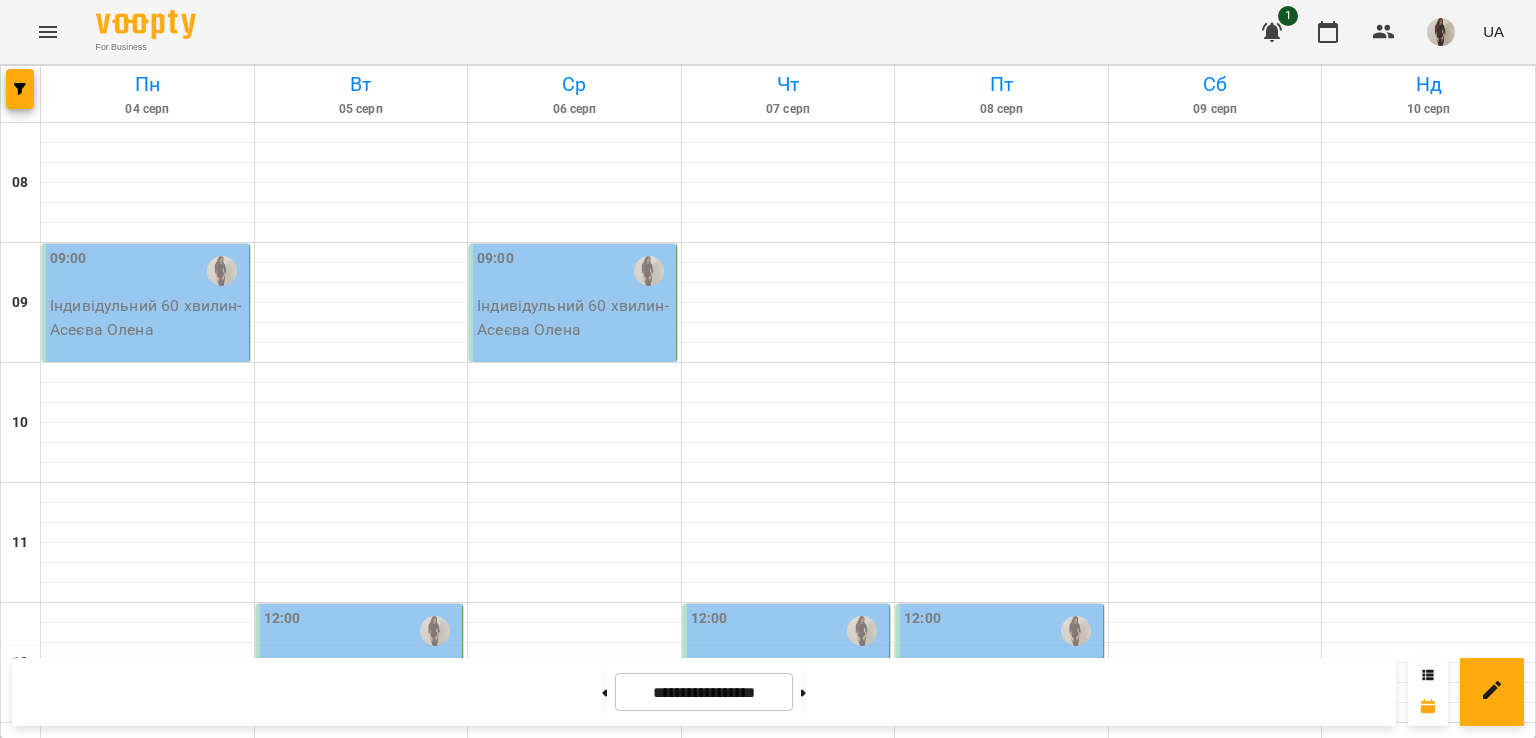 scroll, scrollTop: 0, scrollLeft: 0, axis: both 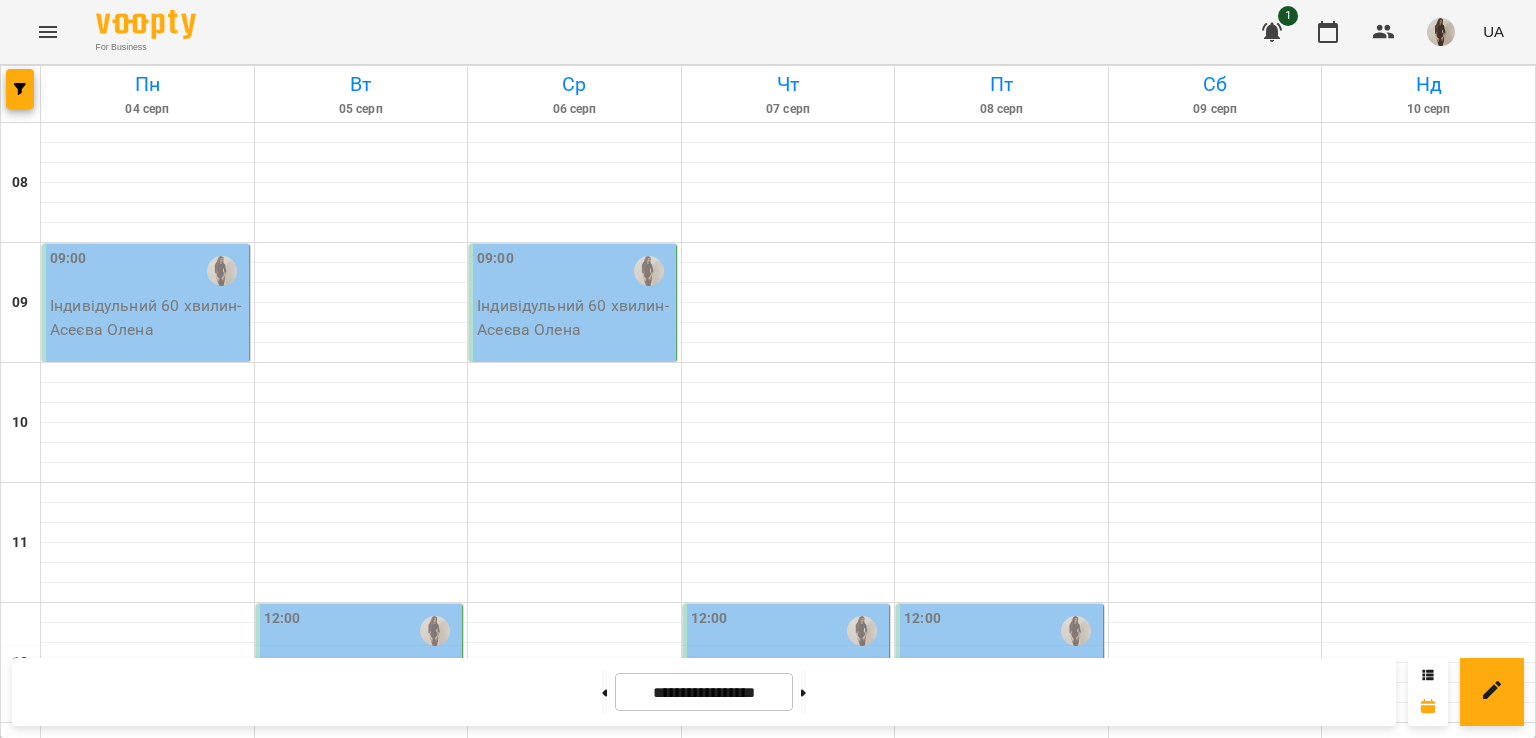 click on "Індивідульний 60 хвилин - [LAST] [FIRST]" at bounding box center (147, 317) 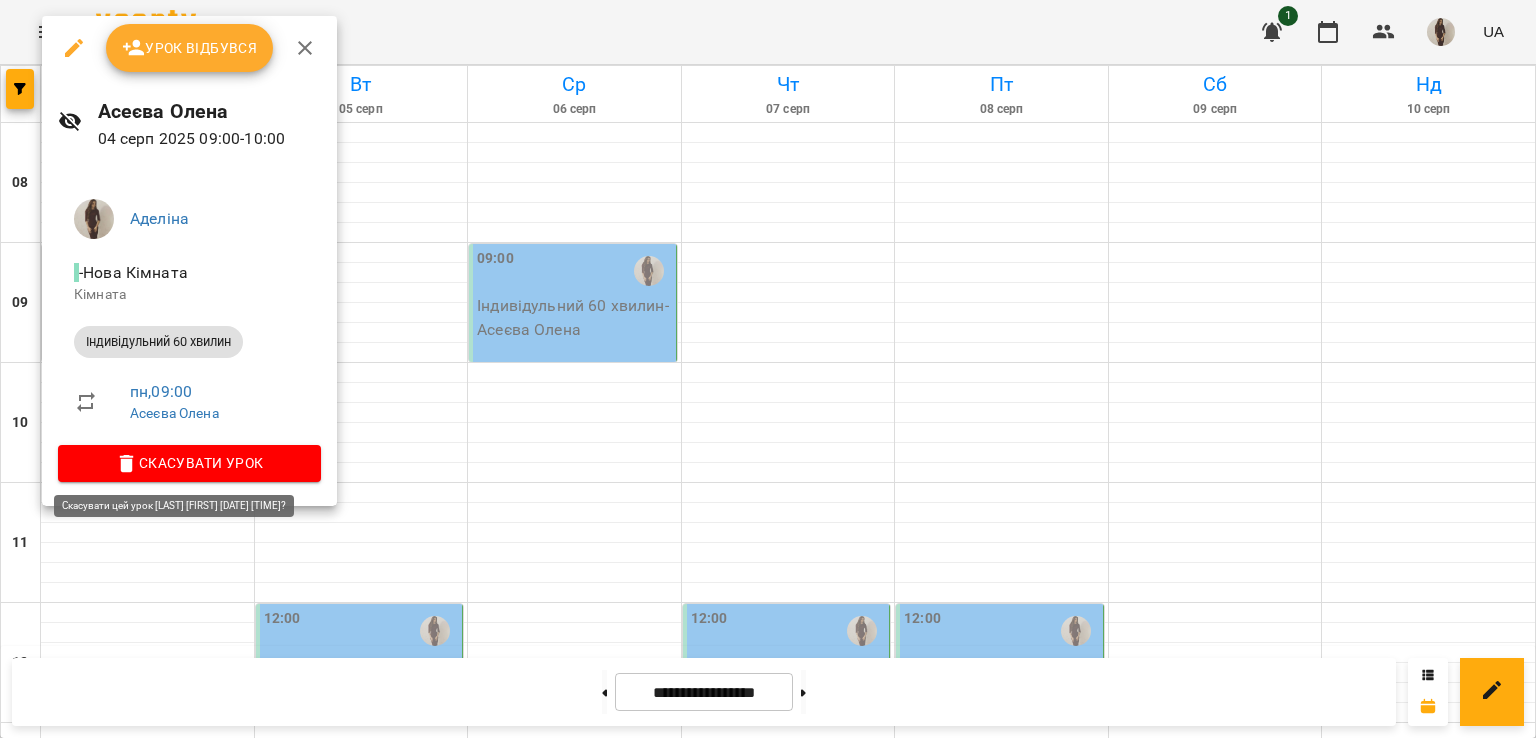 click on "Скасувати Урок" at bounding box center (189, 463) 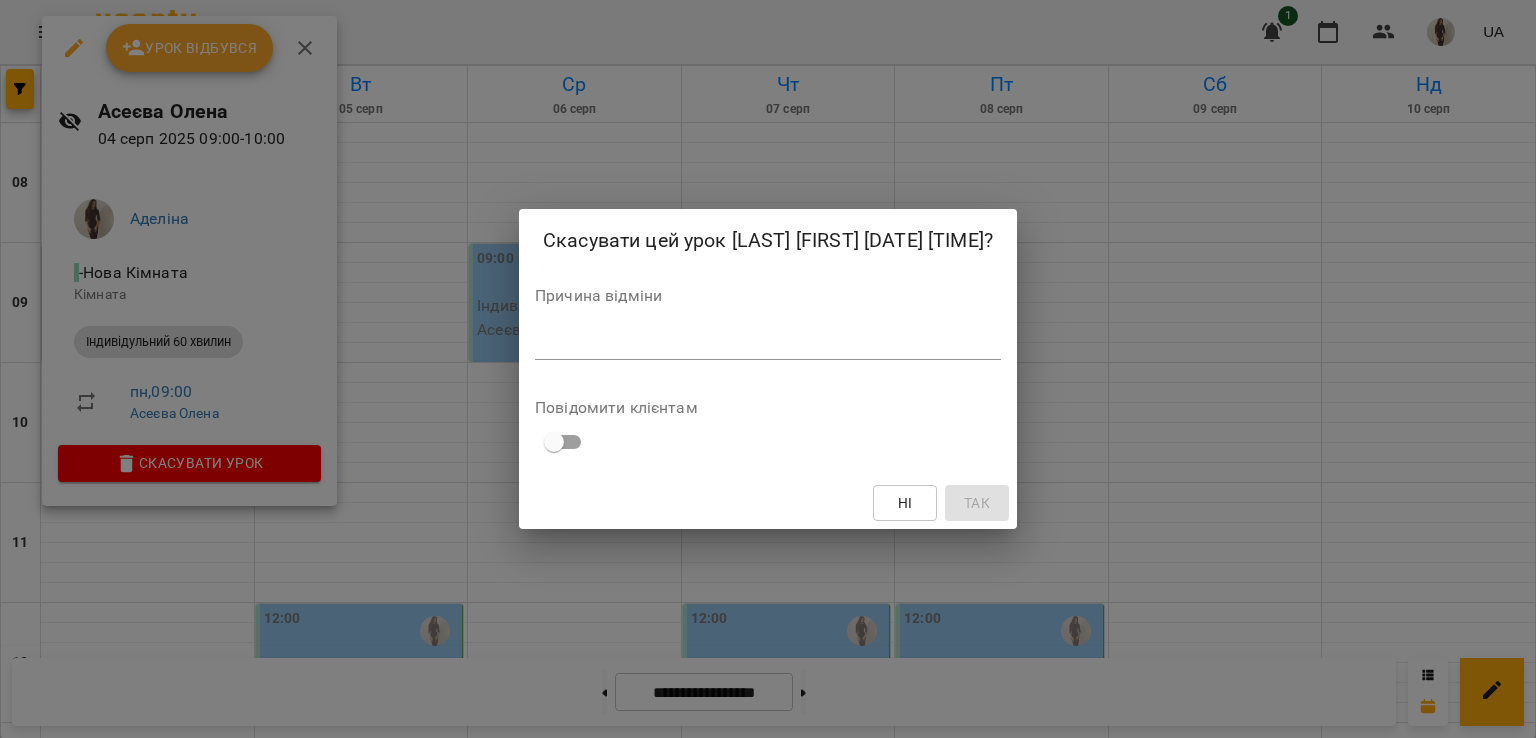 click at bounding box center [768, 343] 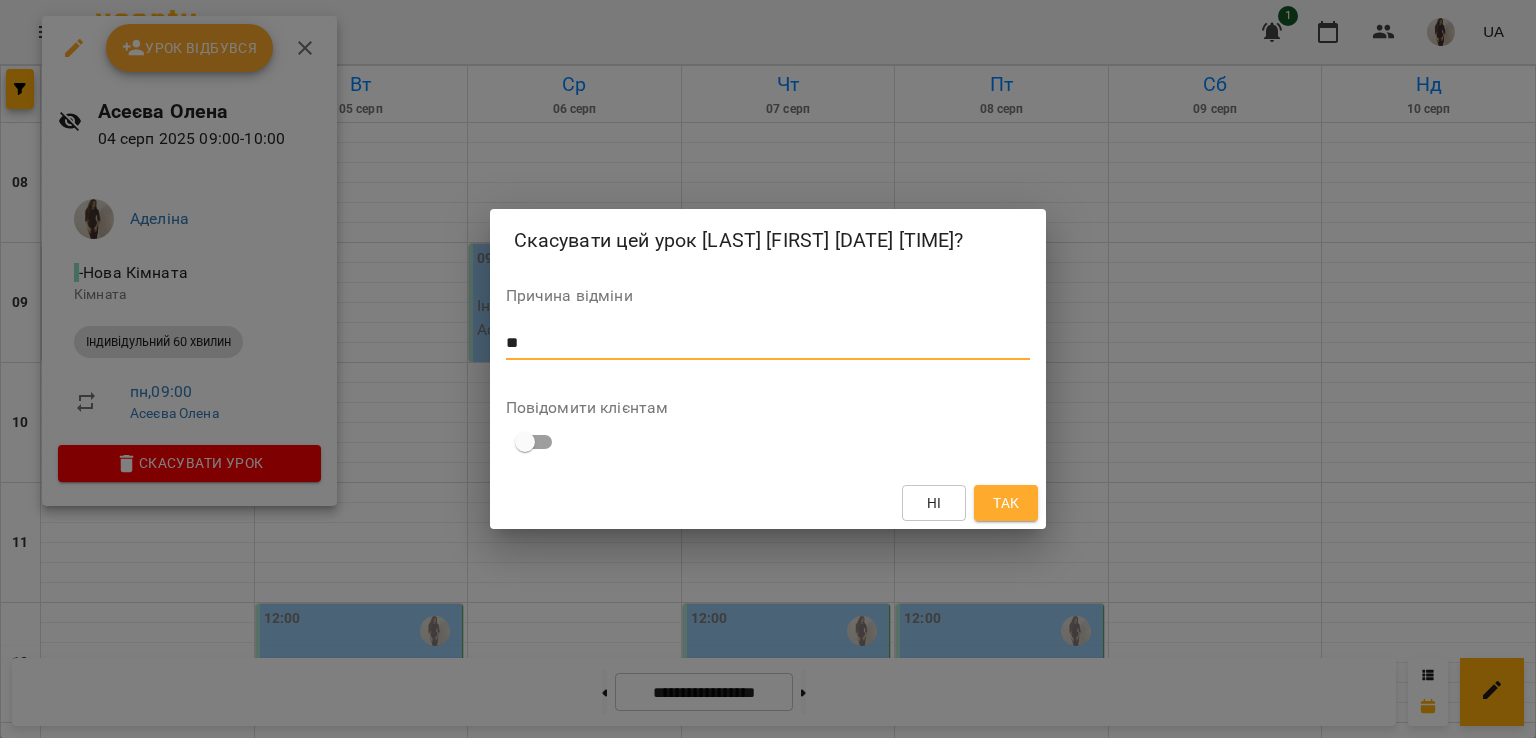 type on "*" 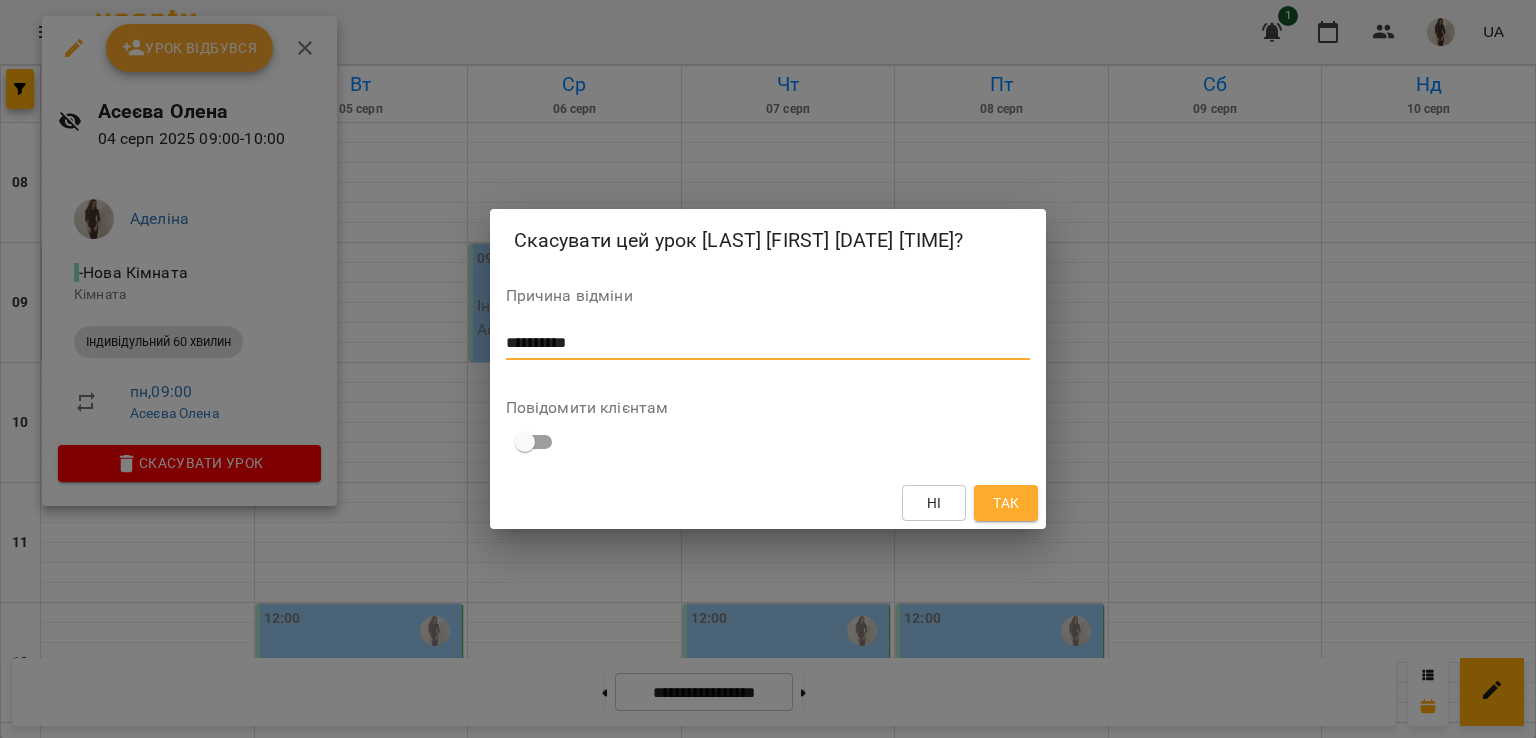 type on "*********" 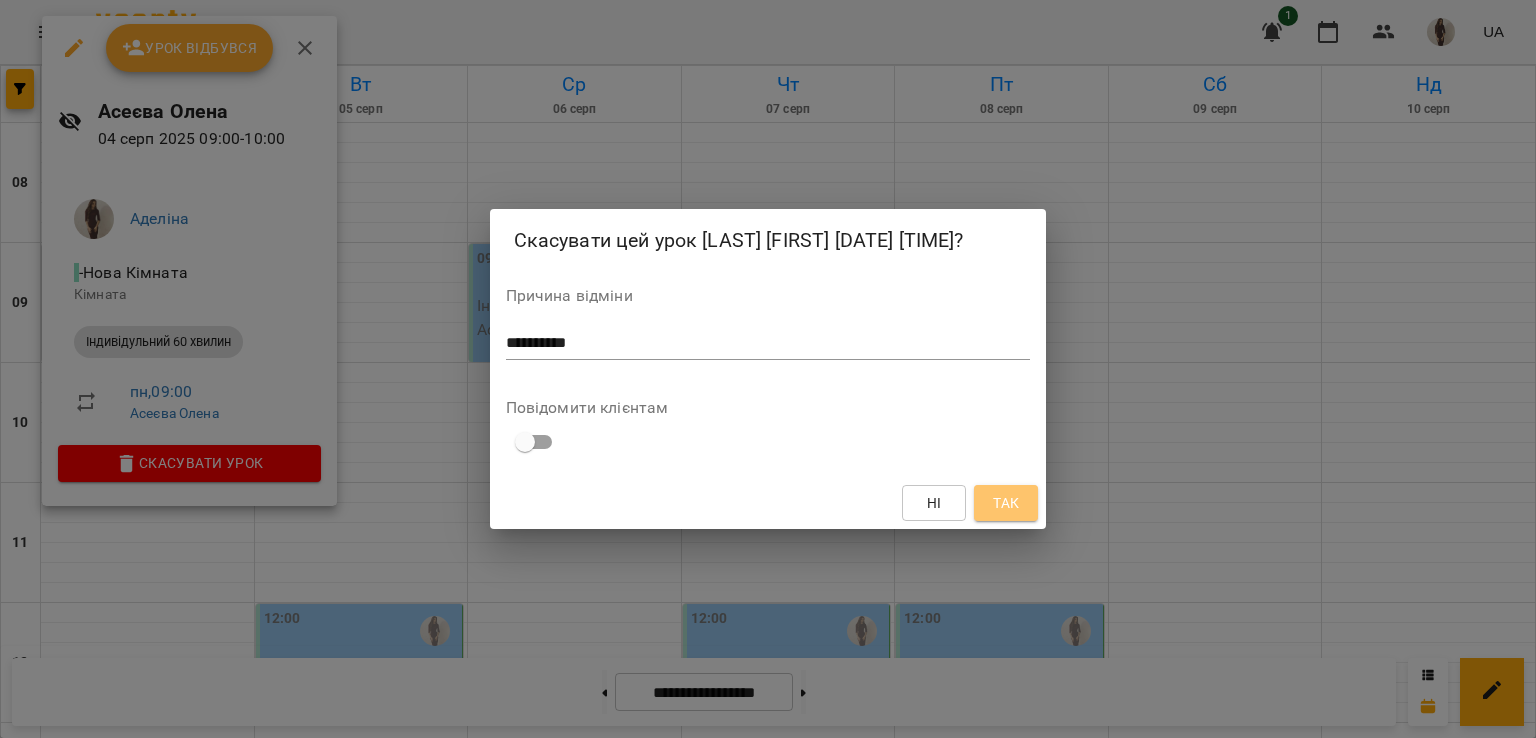 click on "Так" at bounding box center [1006, 503] 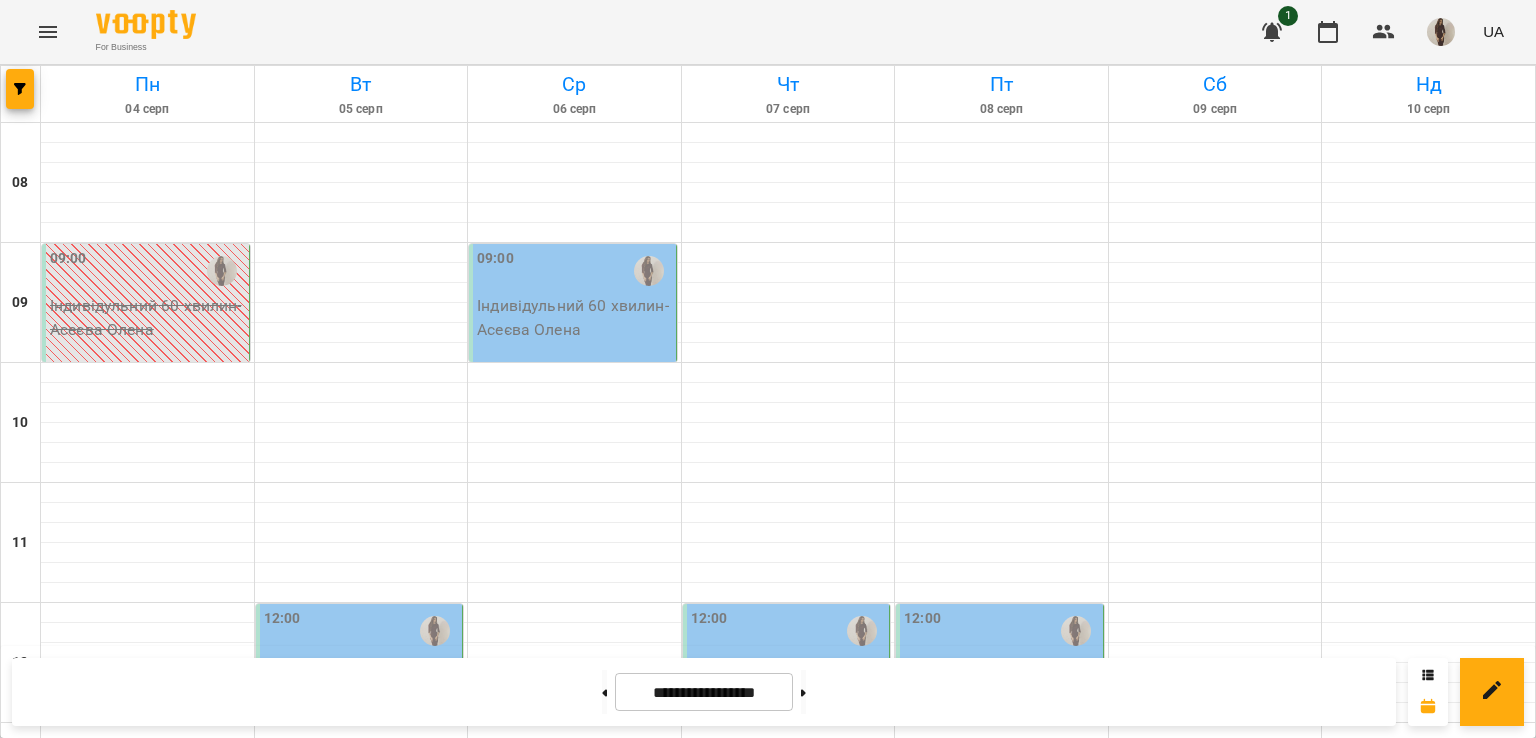 scroll, scrollTop: 148, scrollLeft: 0, axis: vertical 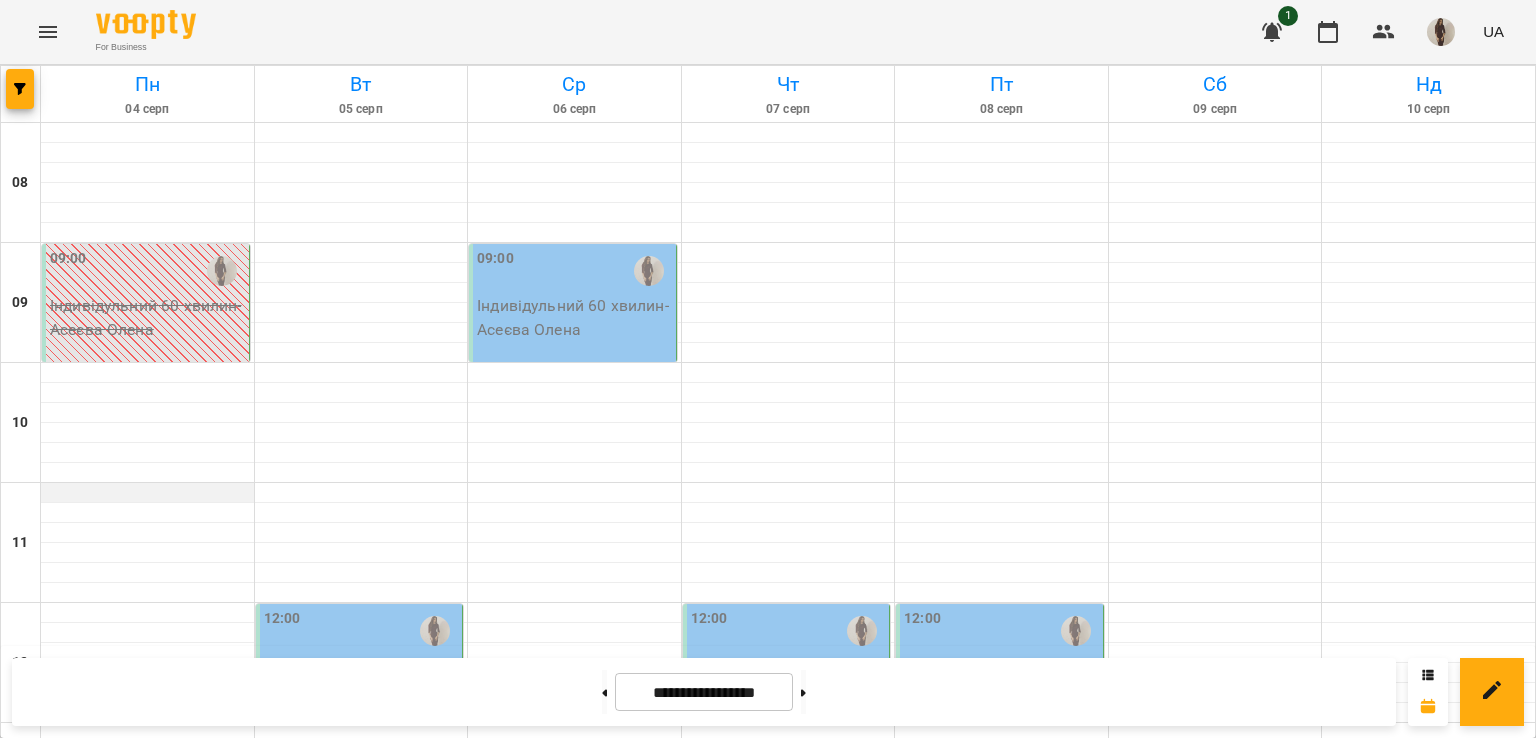 click at bounding box center [147, 493] 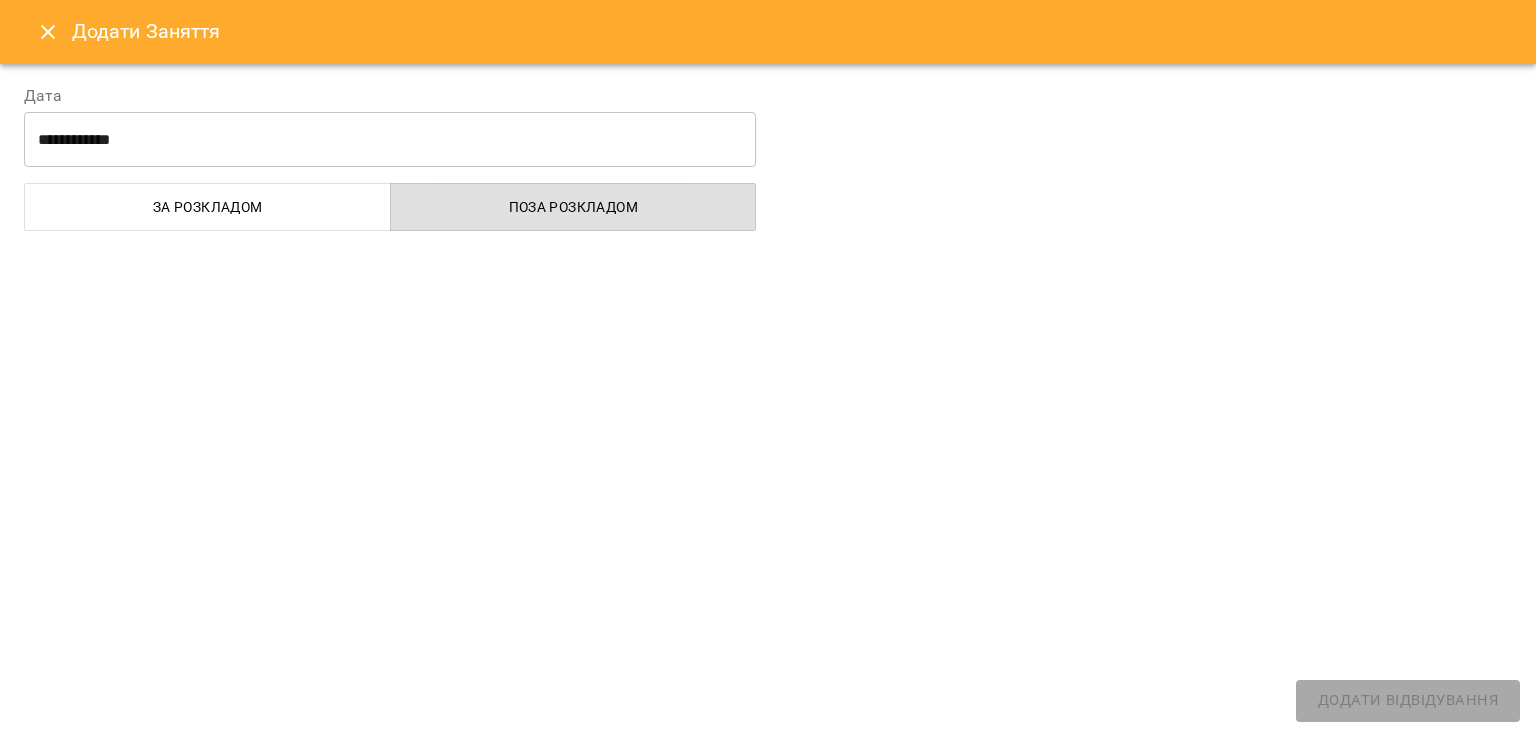 select on "**********" 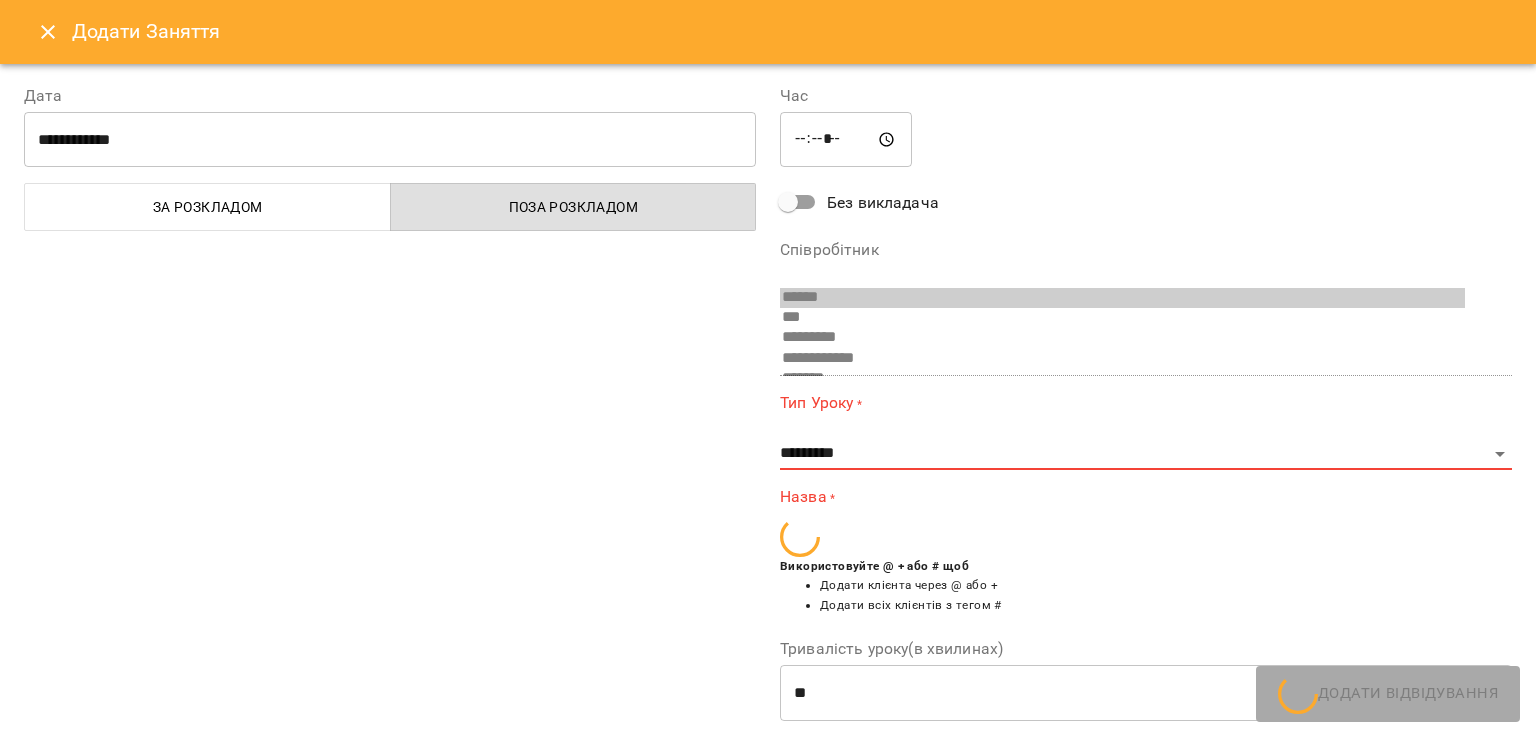scroll, scrollTop: 94, scrollLeft: 0, axis: vertical 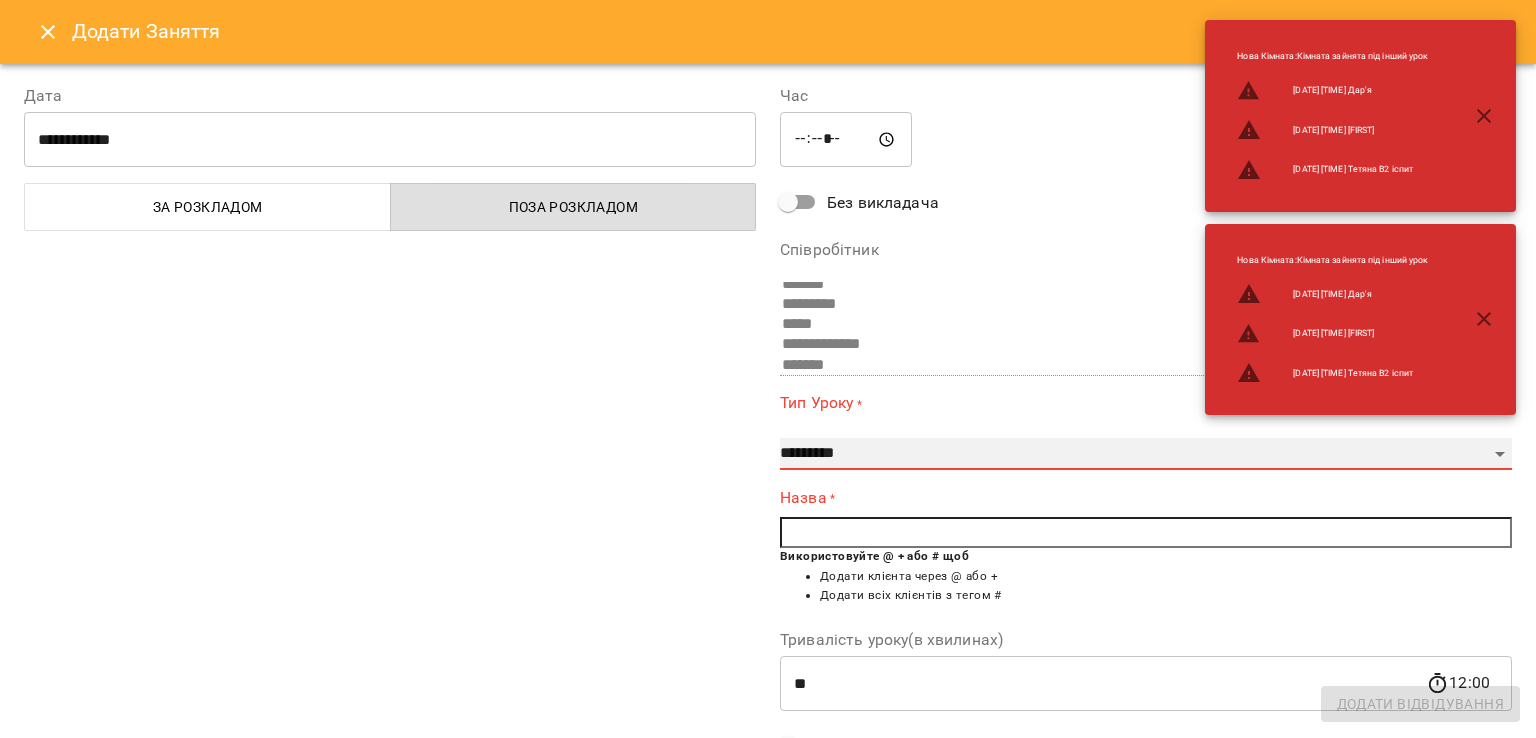 click on "**********" at bounding box center (1146, 454) 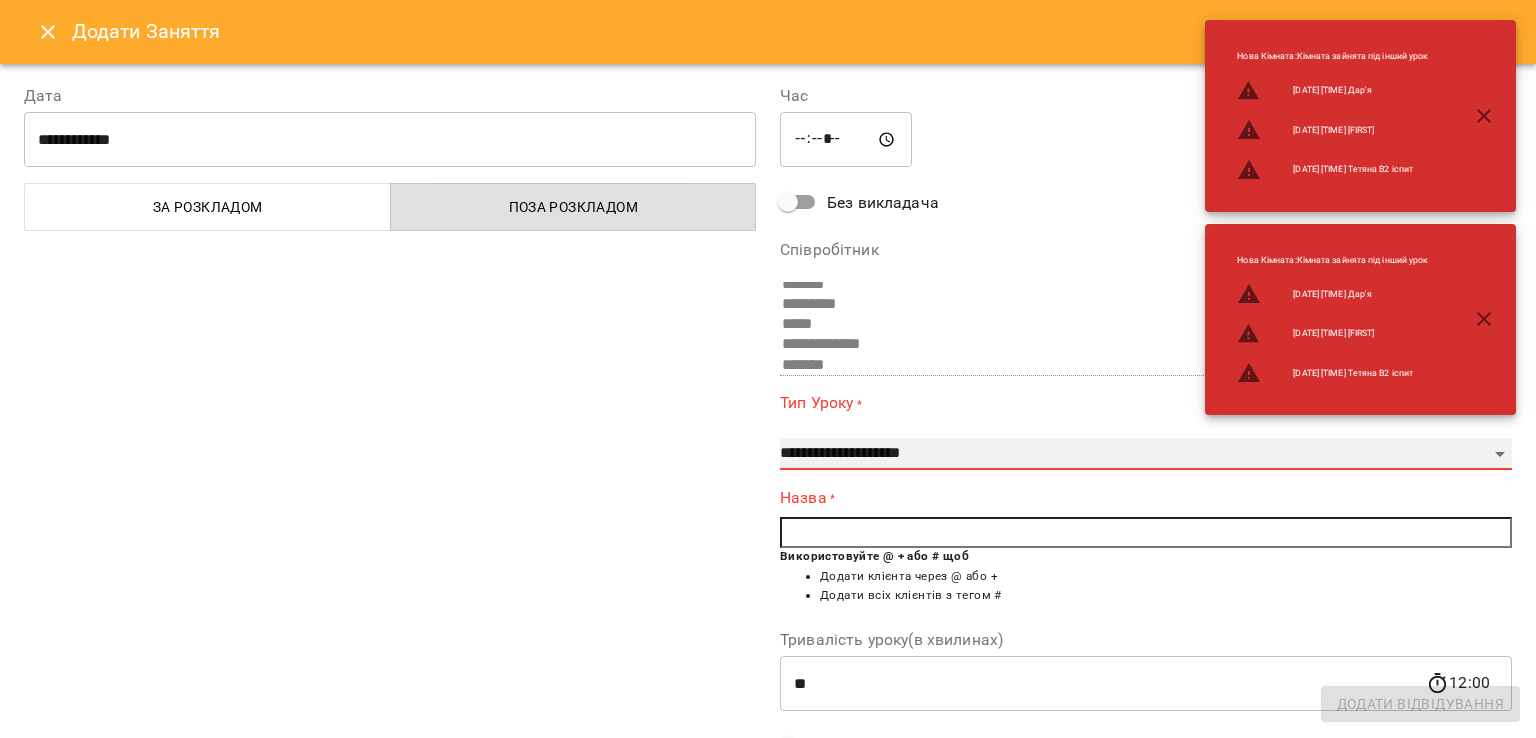click on "**********" at bounding box center [1146, 454] 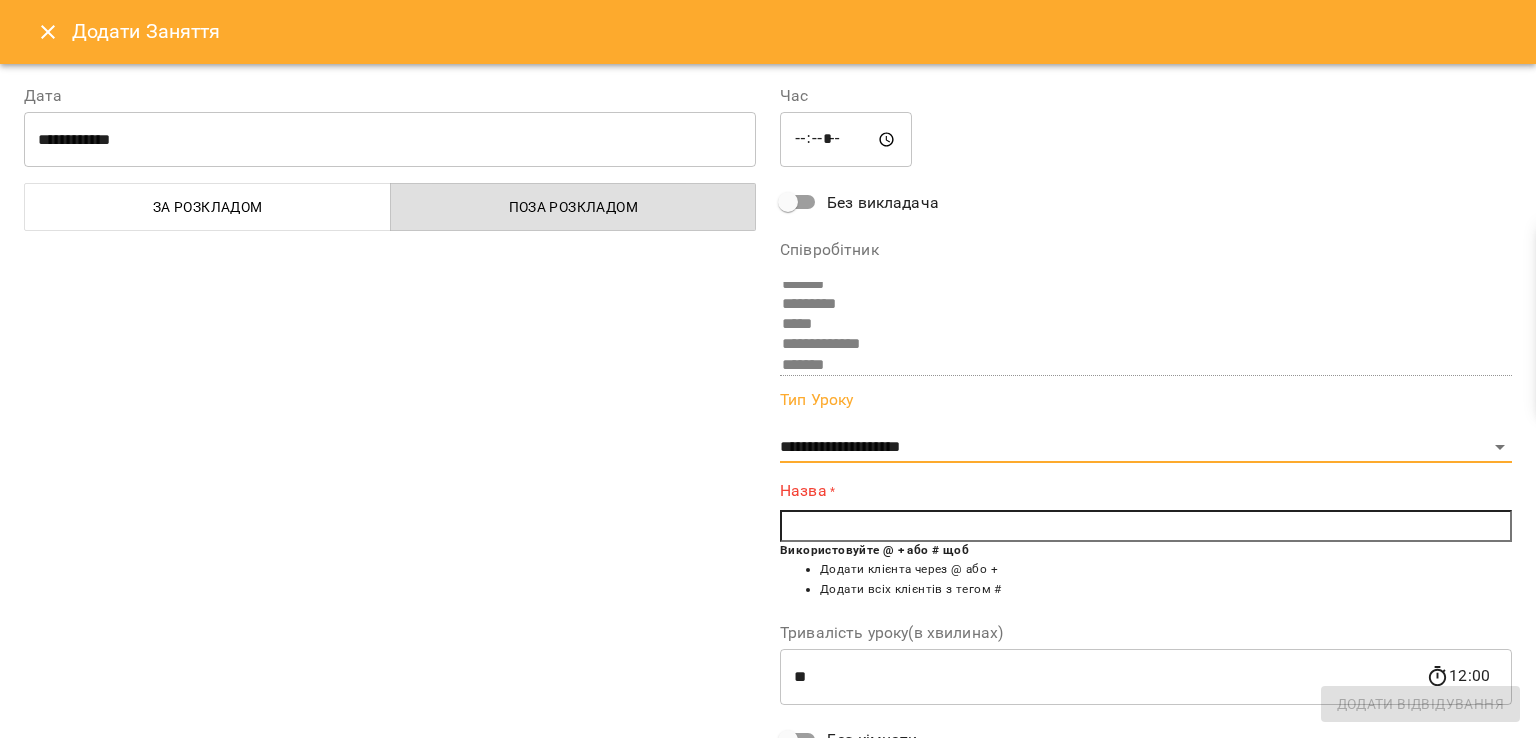 click at bounding box center (1146, 526) 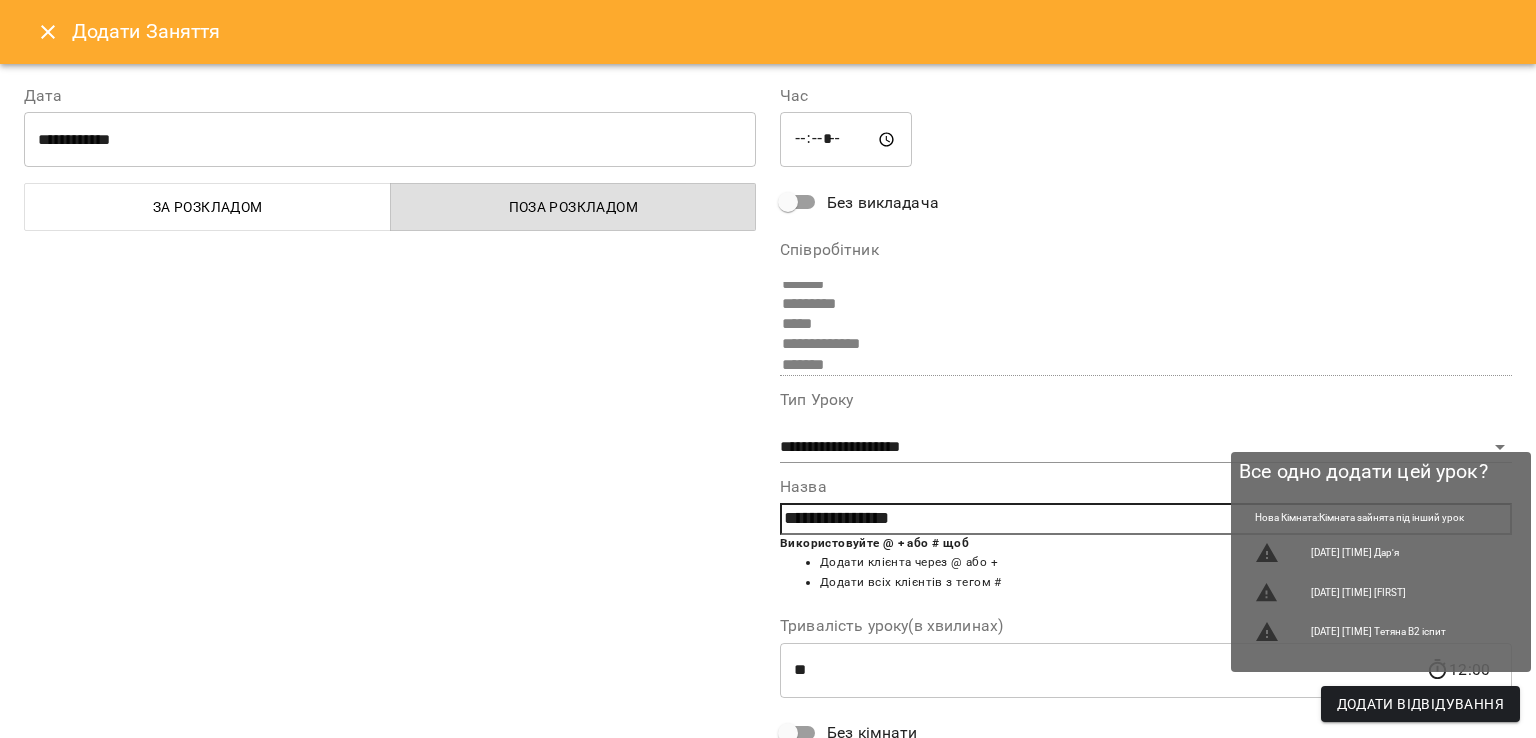type on "**********" 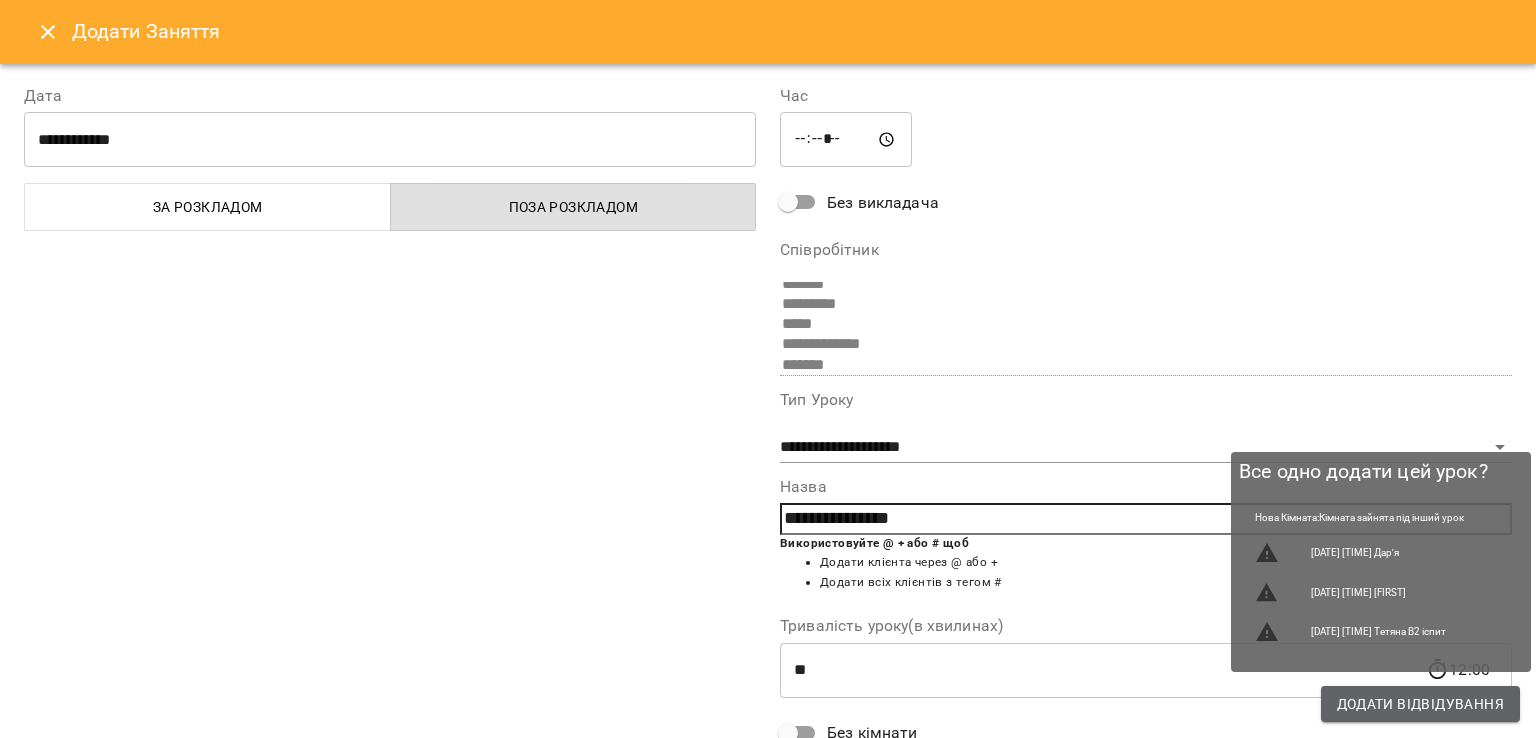 click on "Додати Відвідування" at bounding box center [1420, 704] 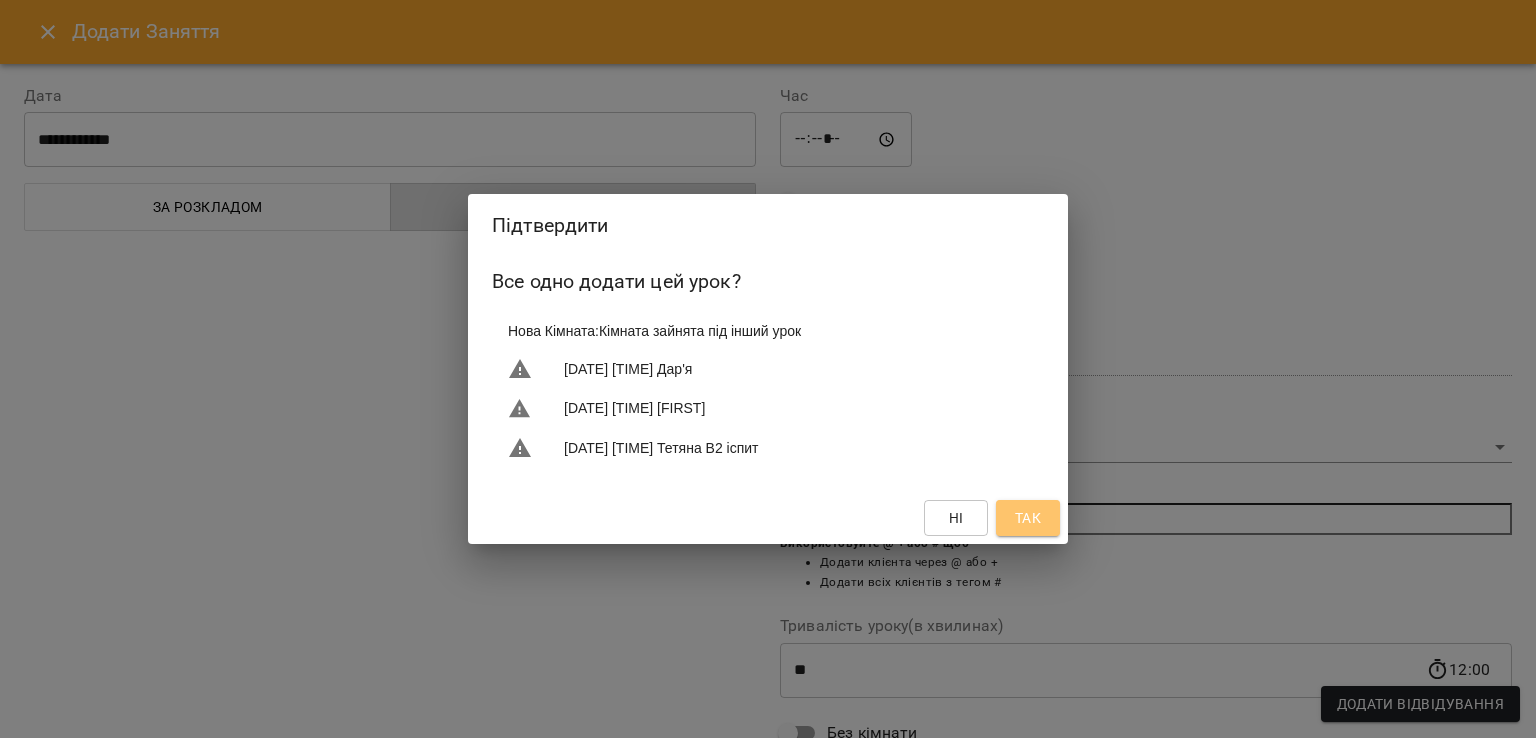 click on "Так" at bounding box center [1028, 518] 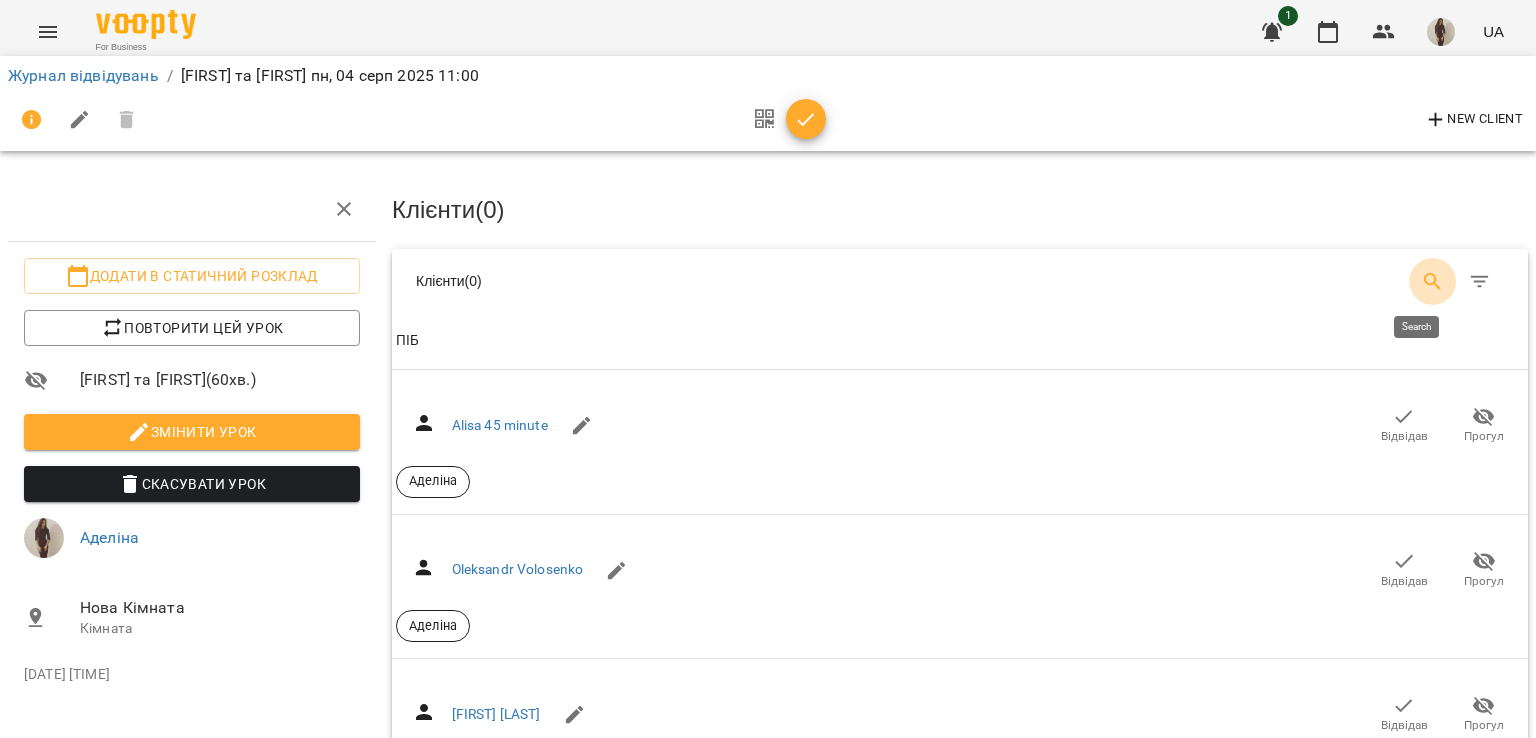 click 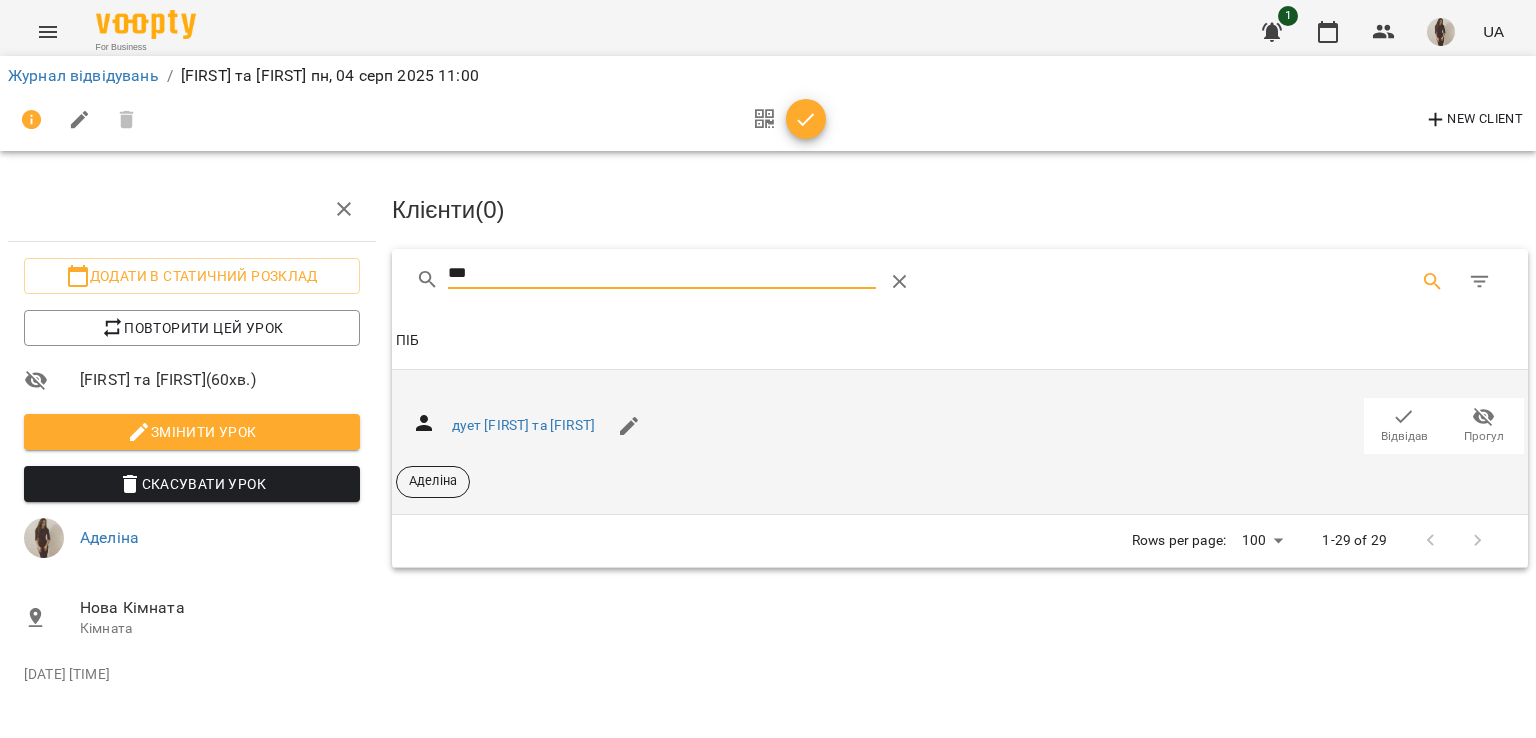 type on "***" 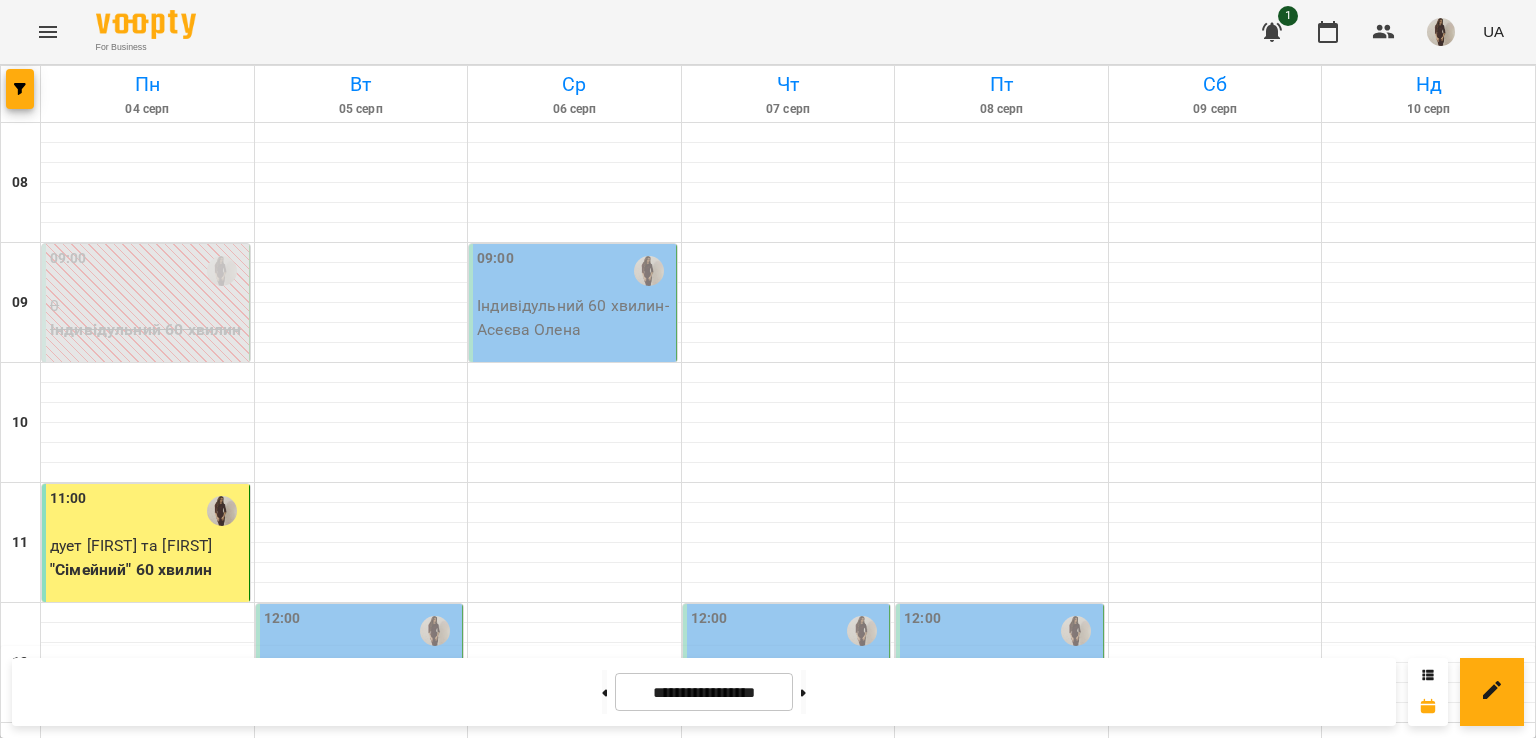 scroll, scrollTop: 176, scrollLeft: 0, axis: vertical 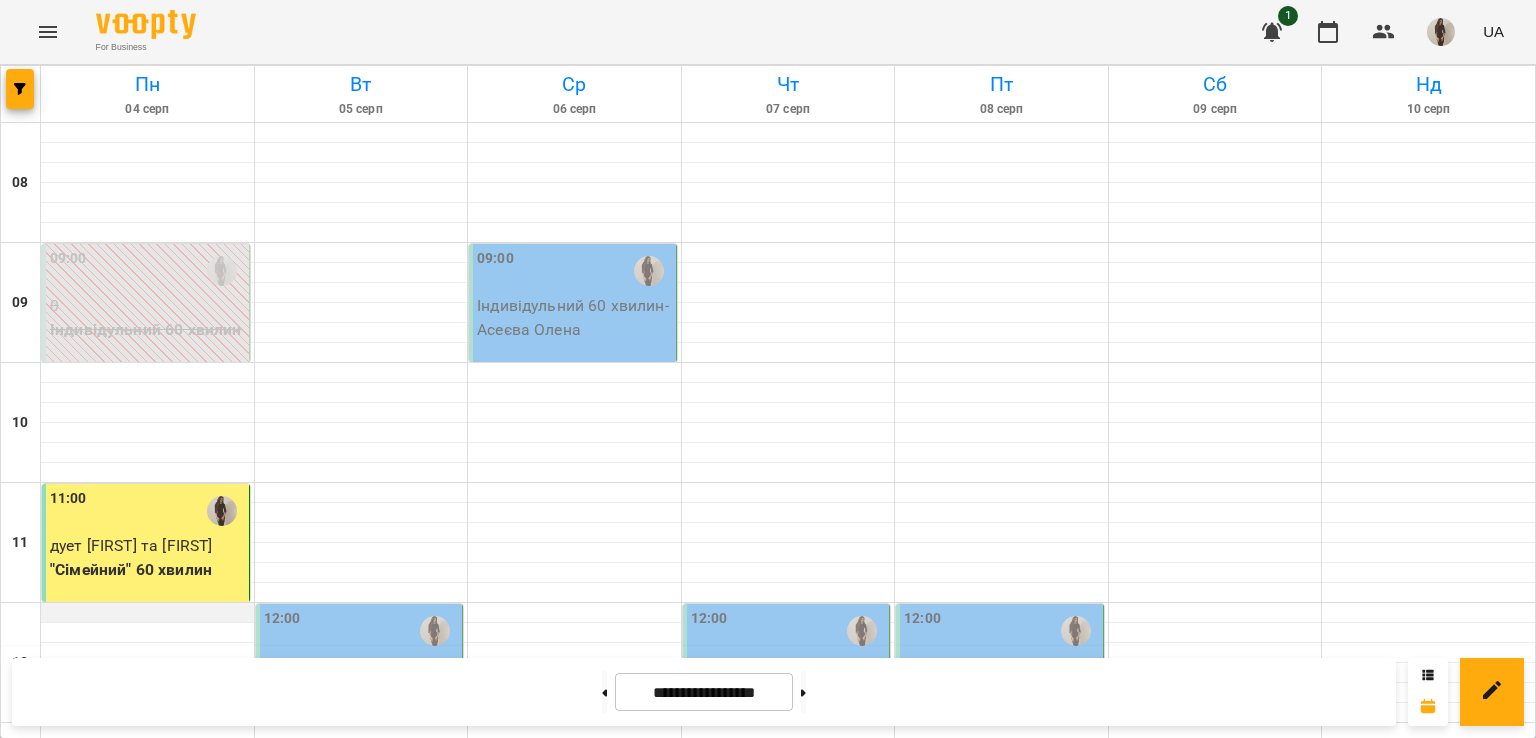 click at bounding box center (147, 613) 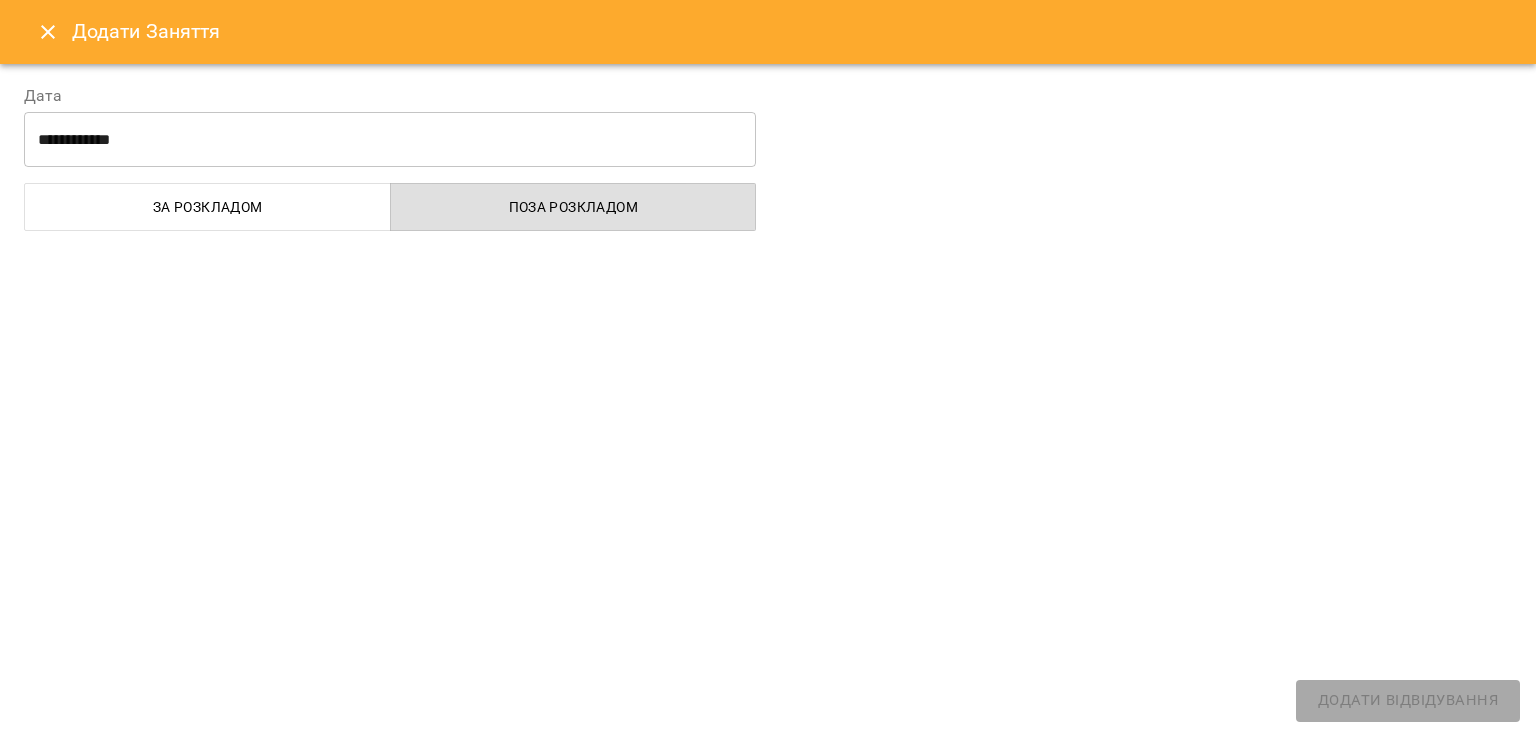 select on "**********" 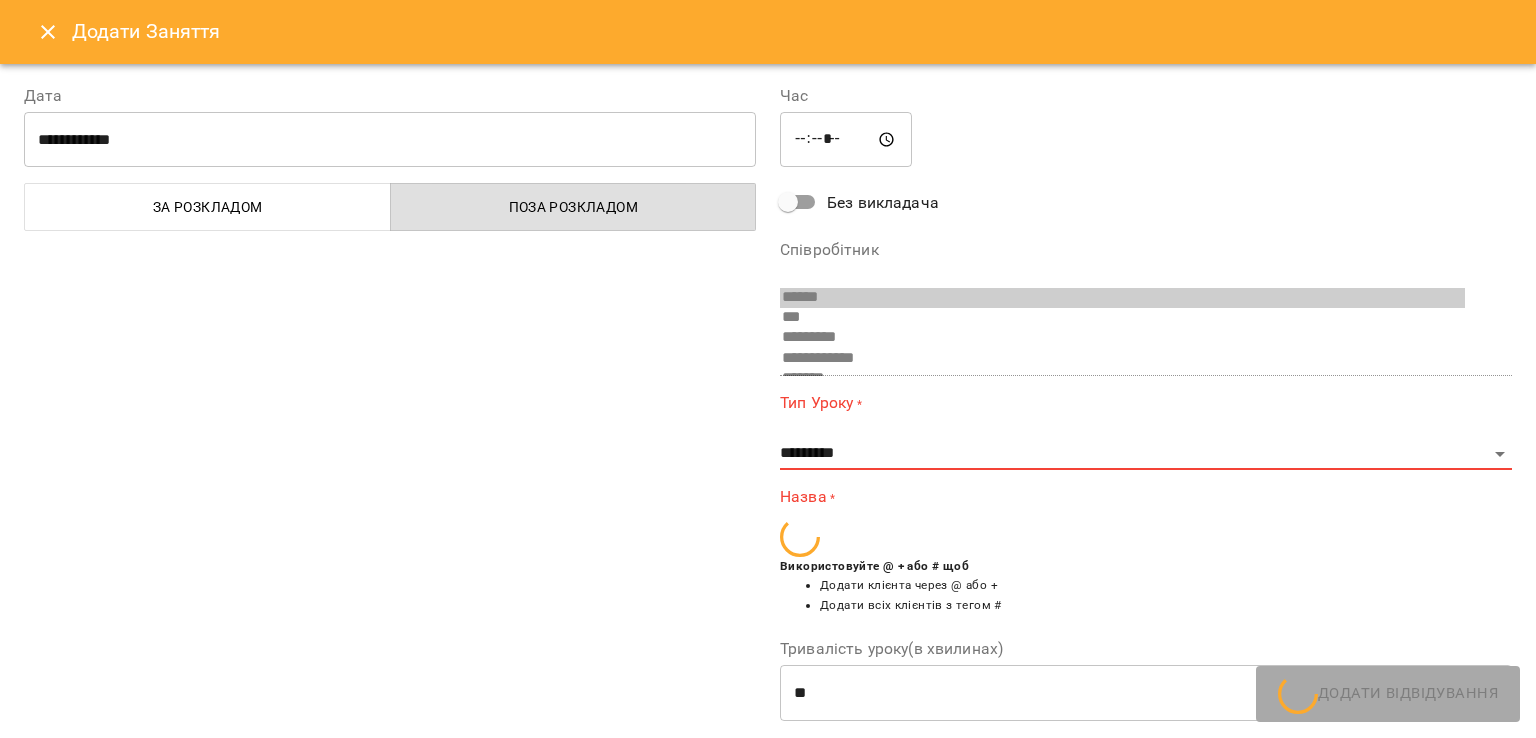 scroll, scrollTop: 94, scrollLeft: 0, axis: vertical 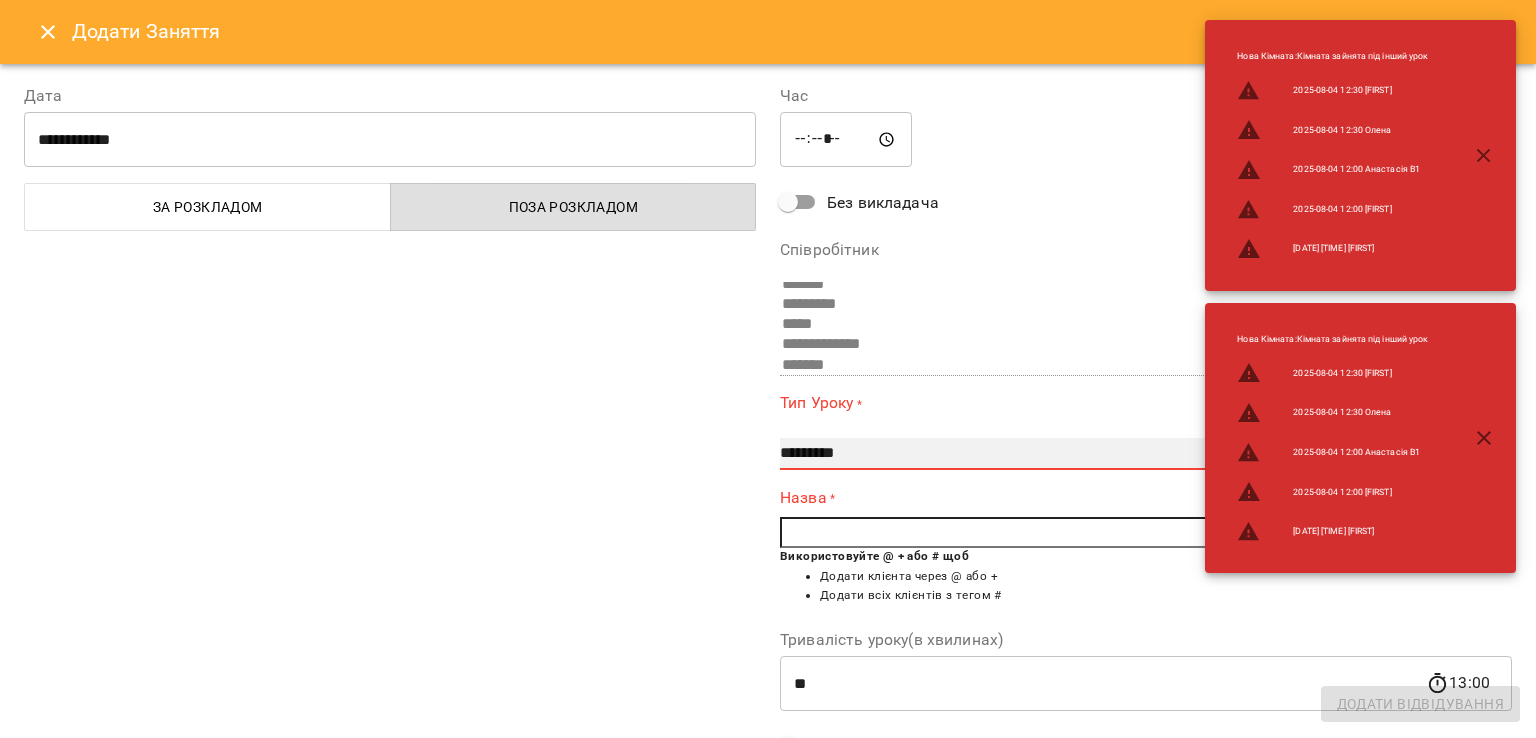 click on "**********" at bounding box center [1146, 454] 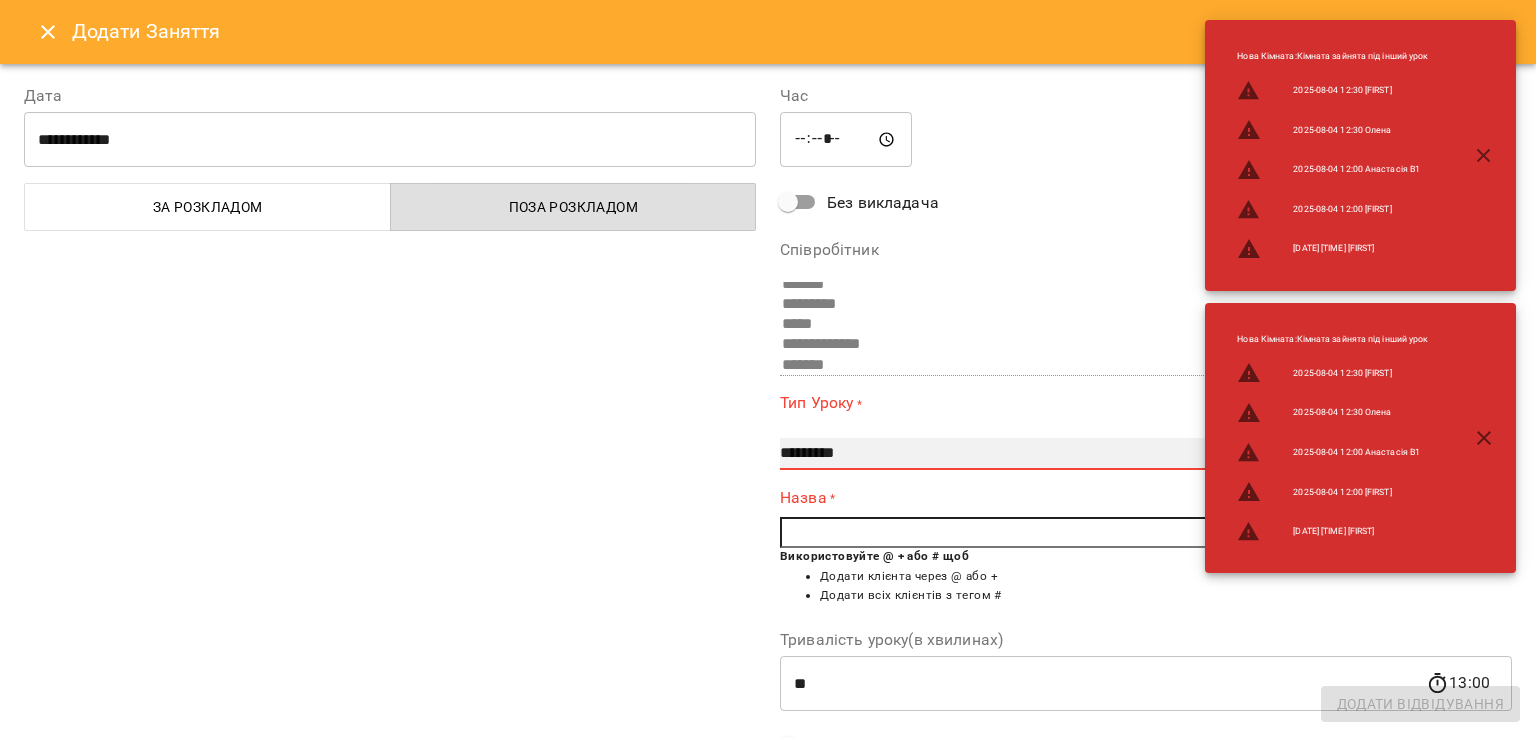 select on "**********" 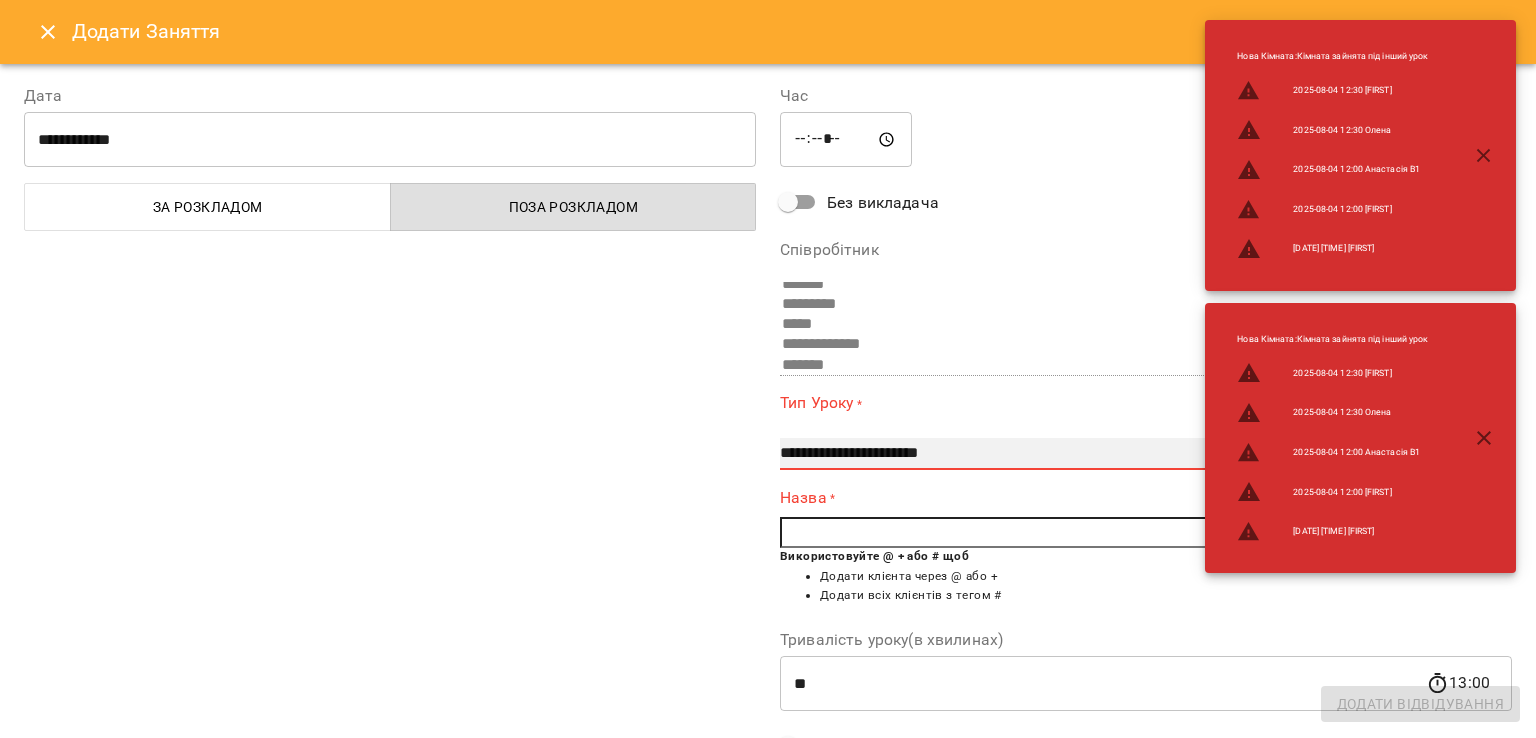 click on "**********" at bounding box center [1146, 454] 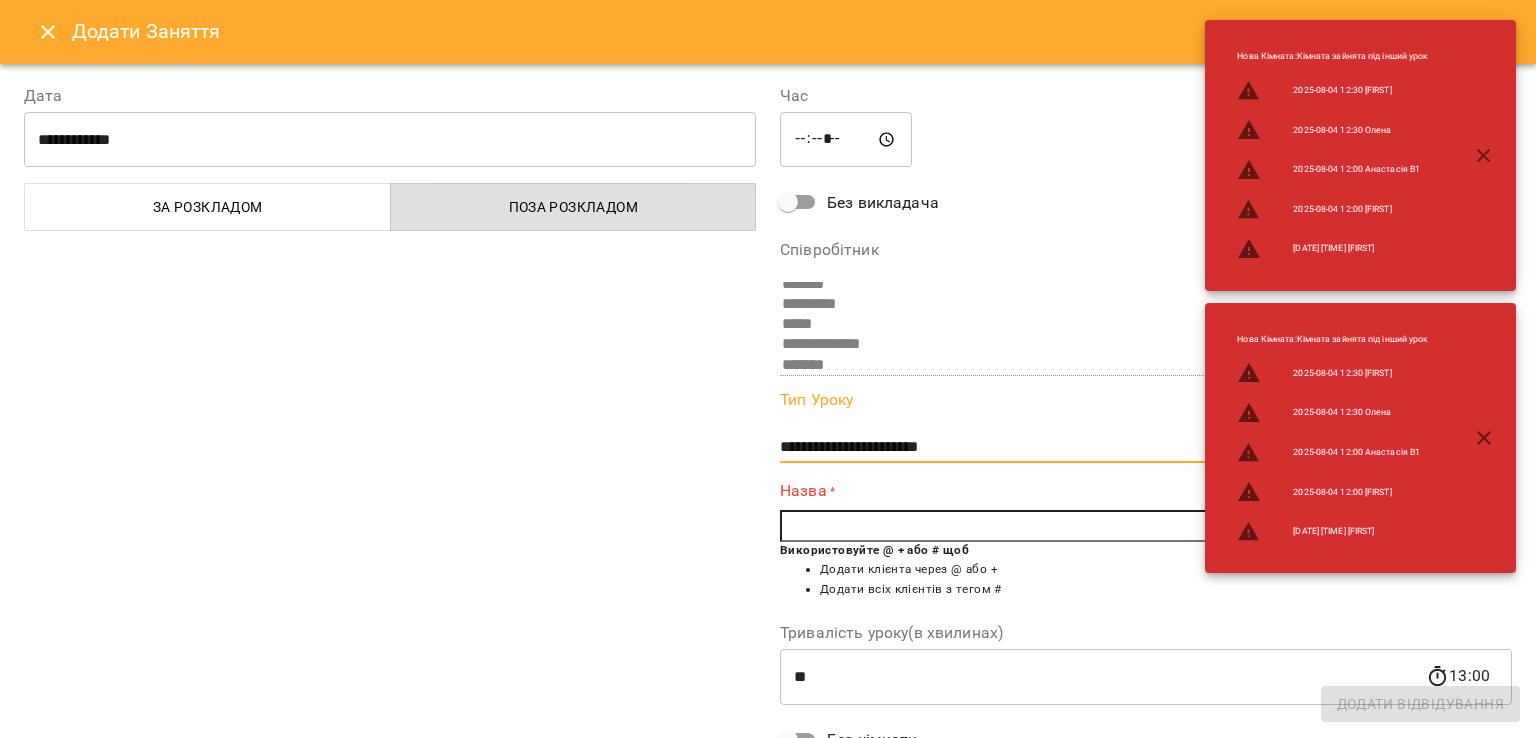 click at bounding box center [1146, 526] 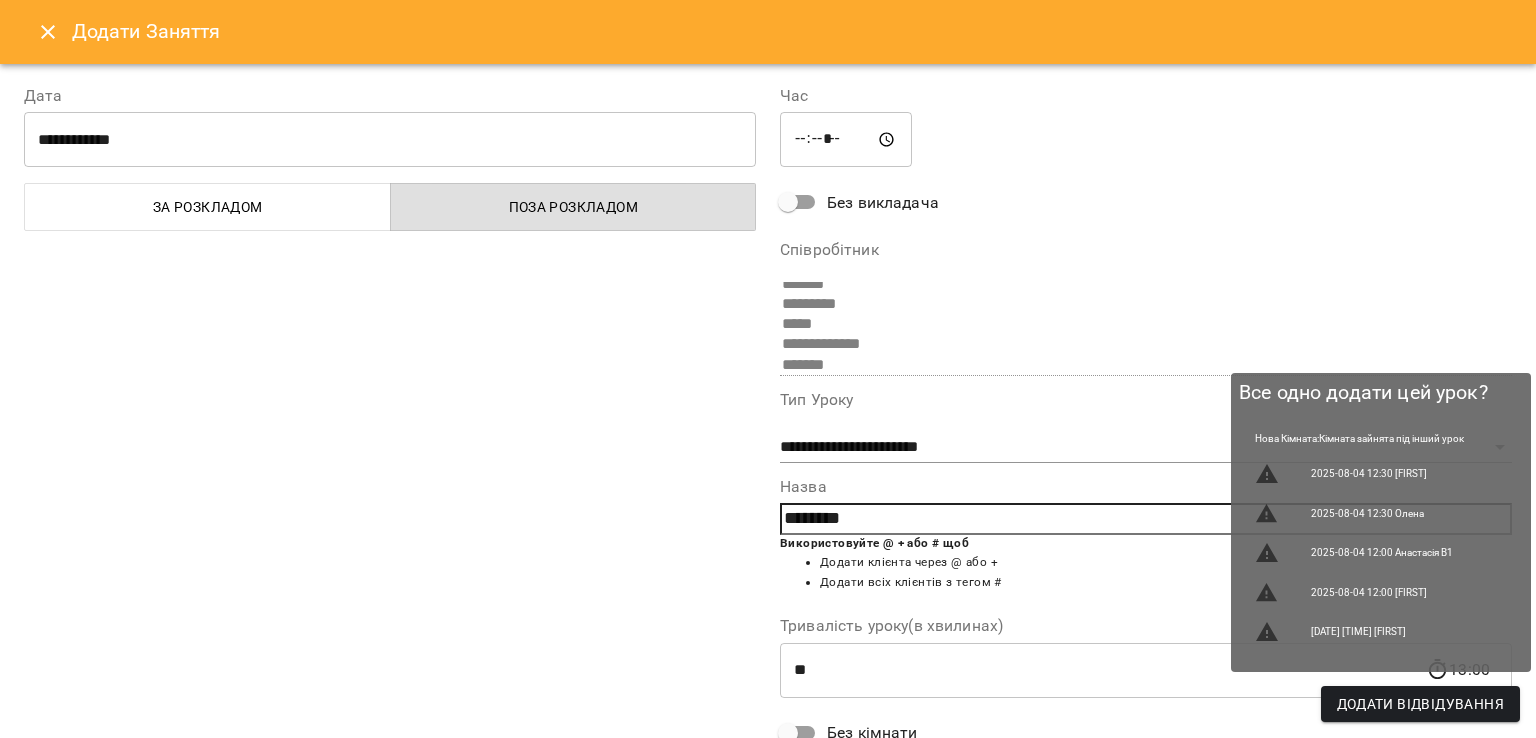 type on "********" 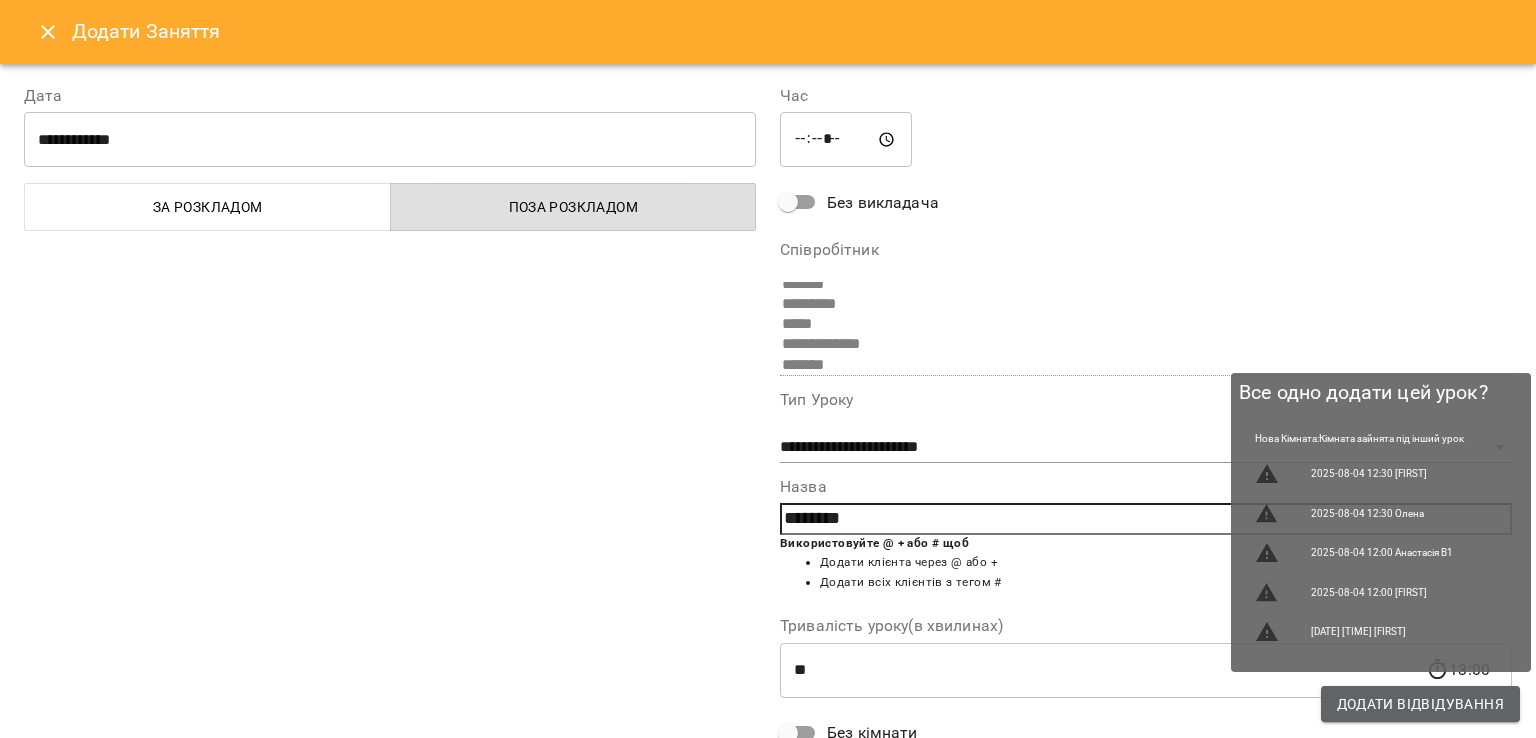 click on "Додати Відвідування" at bounding box center [1420, 704] 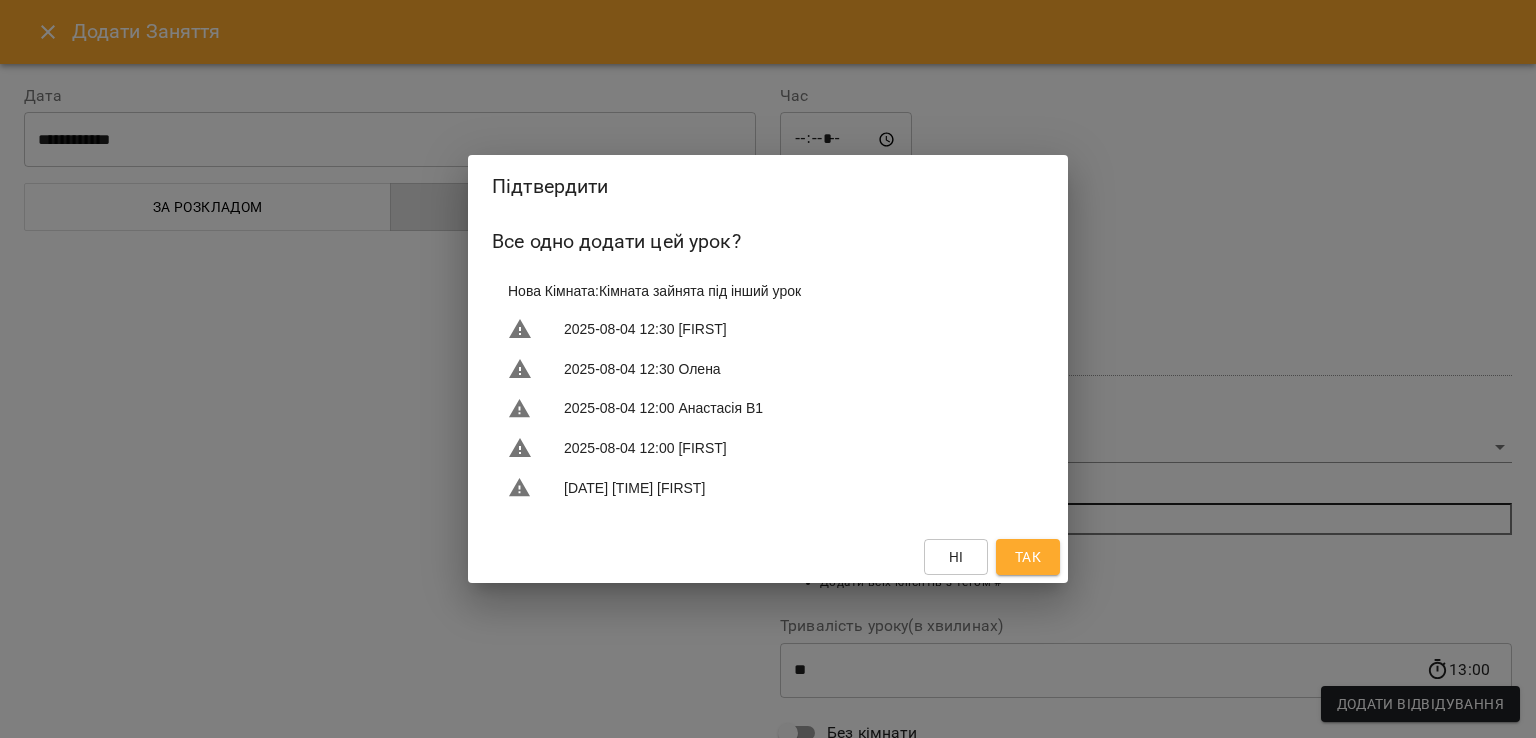 click on "Так" at bounding box center (1028, 557) 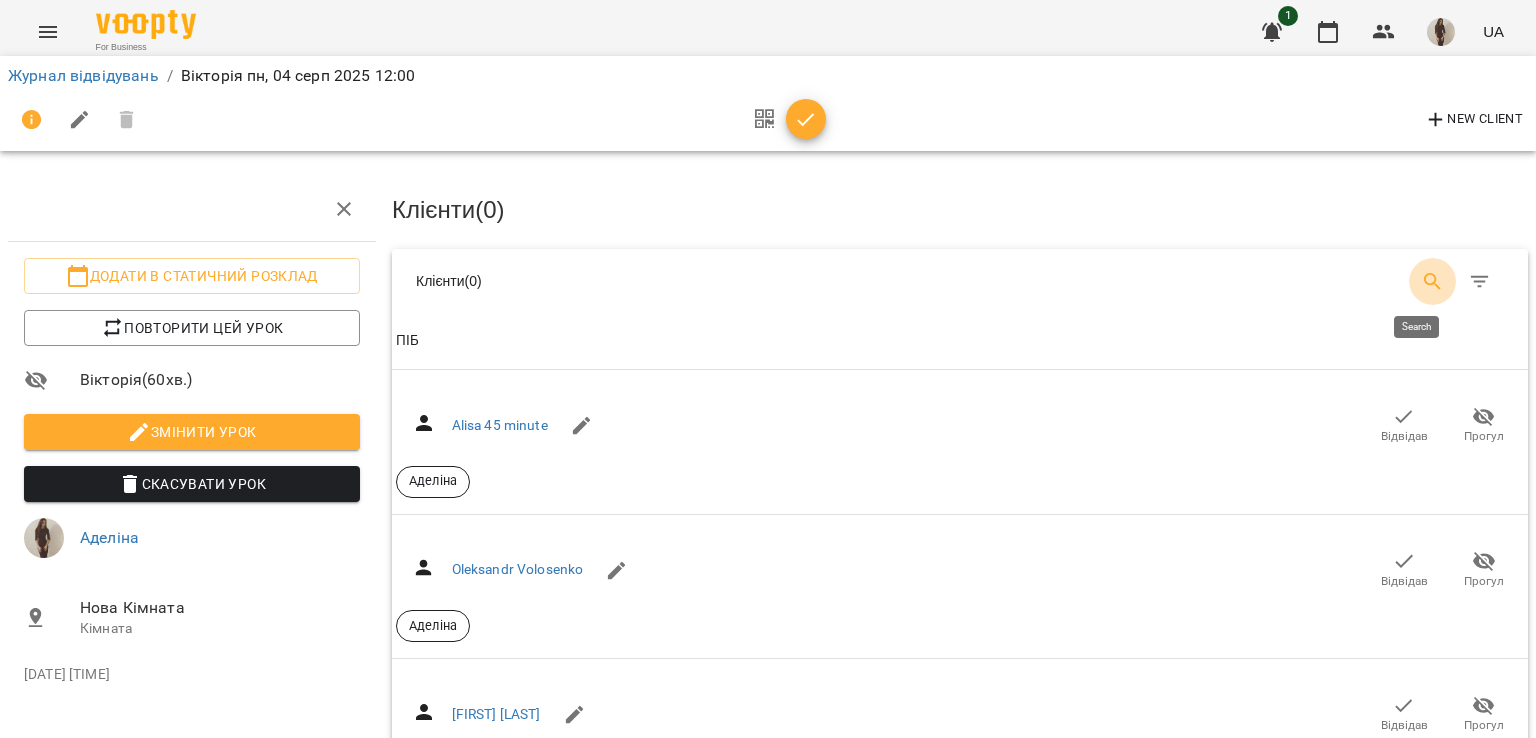 click 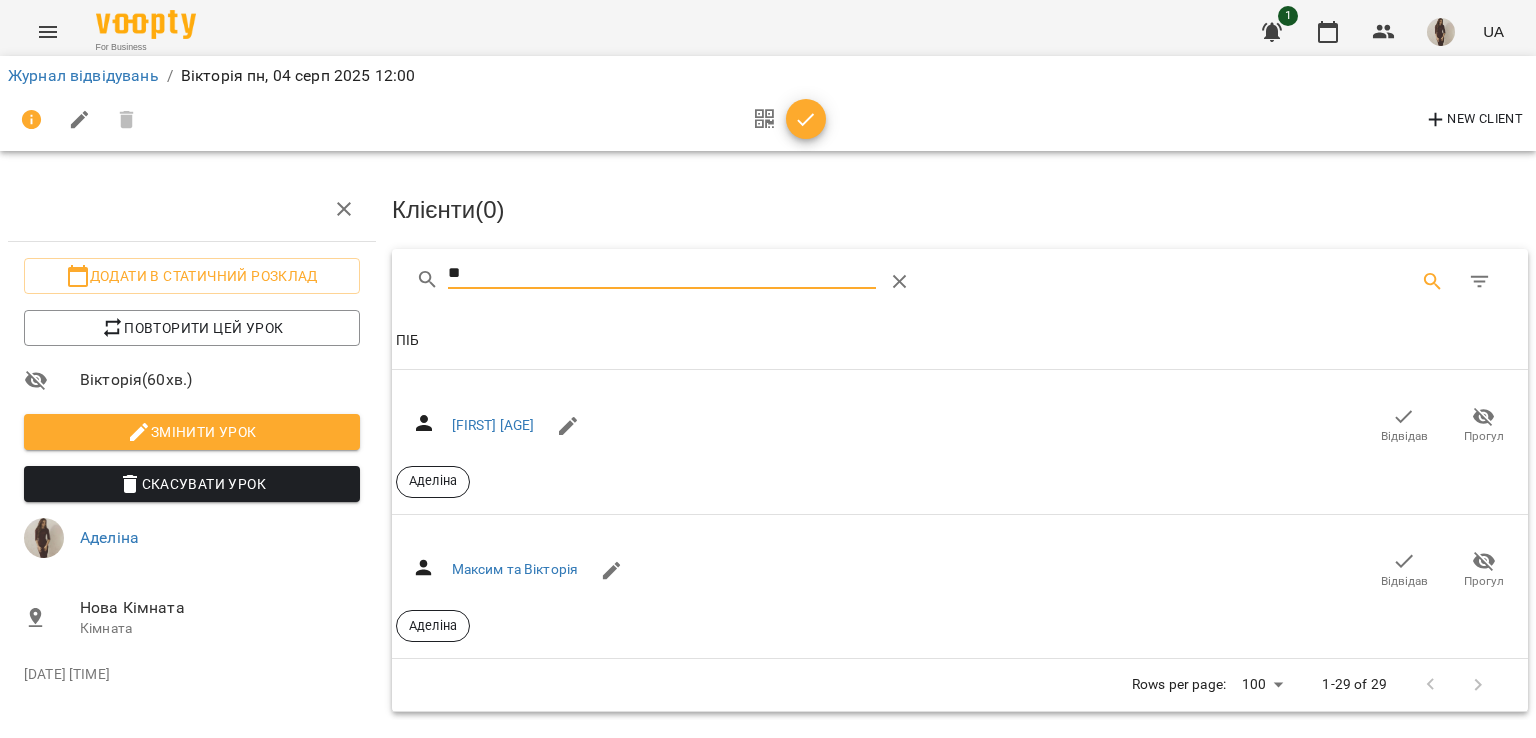 type on "*" 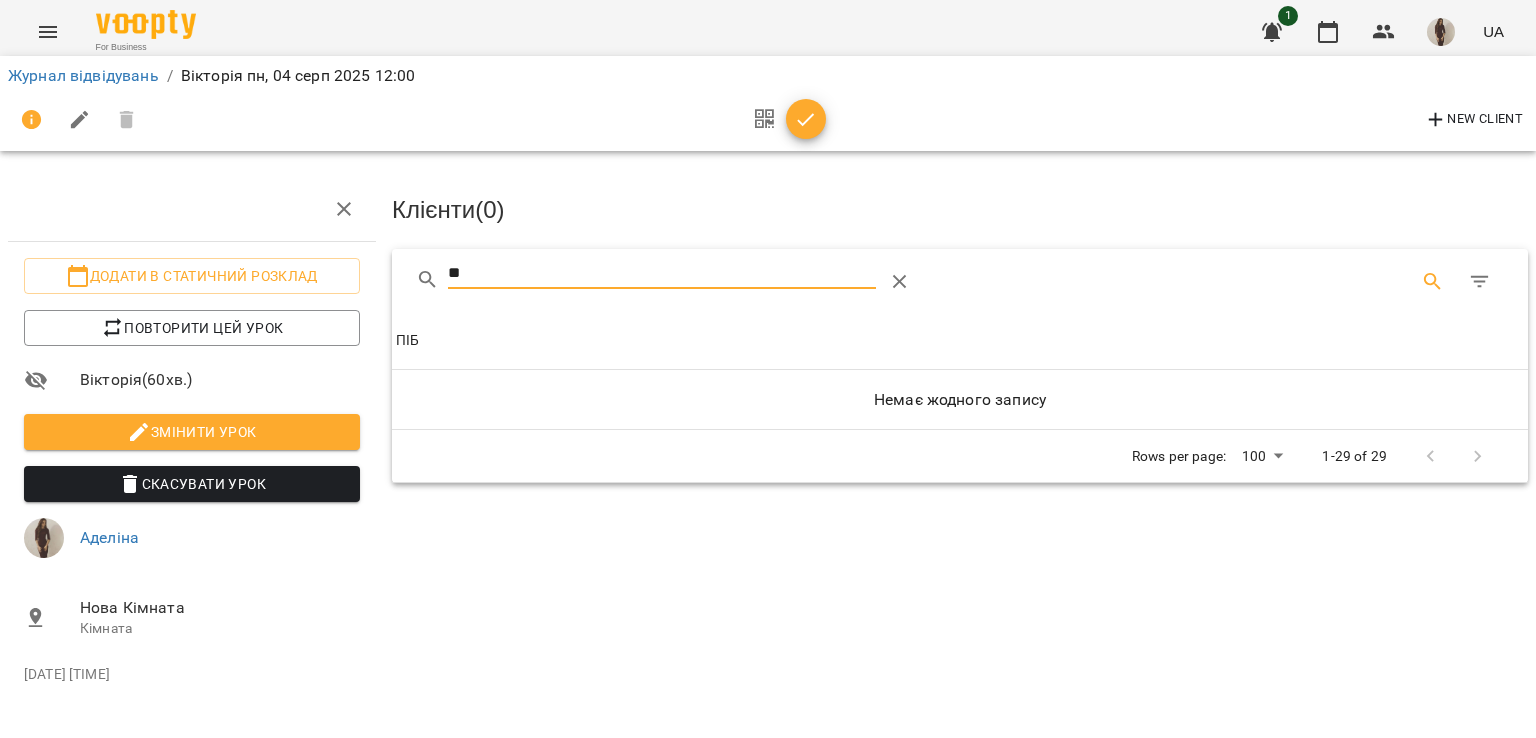 type on "*" 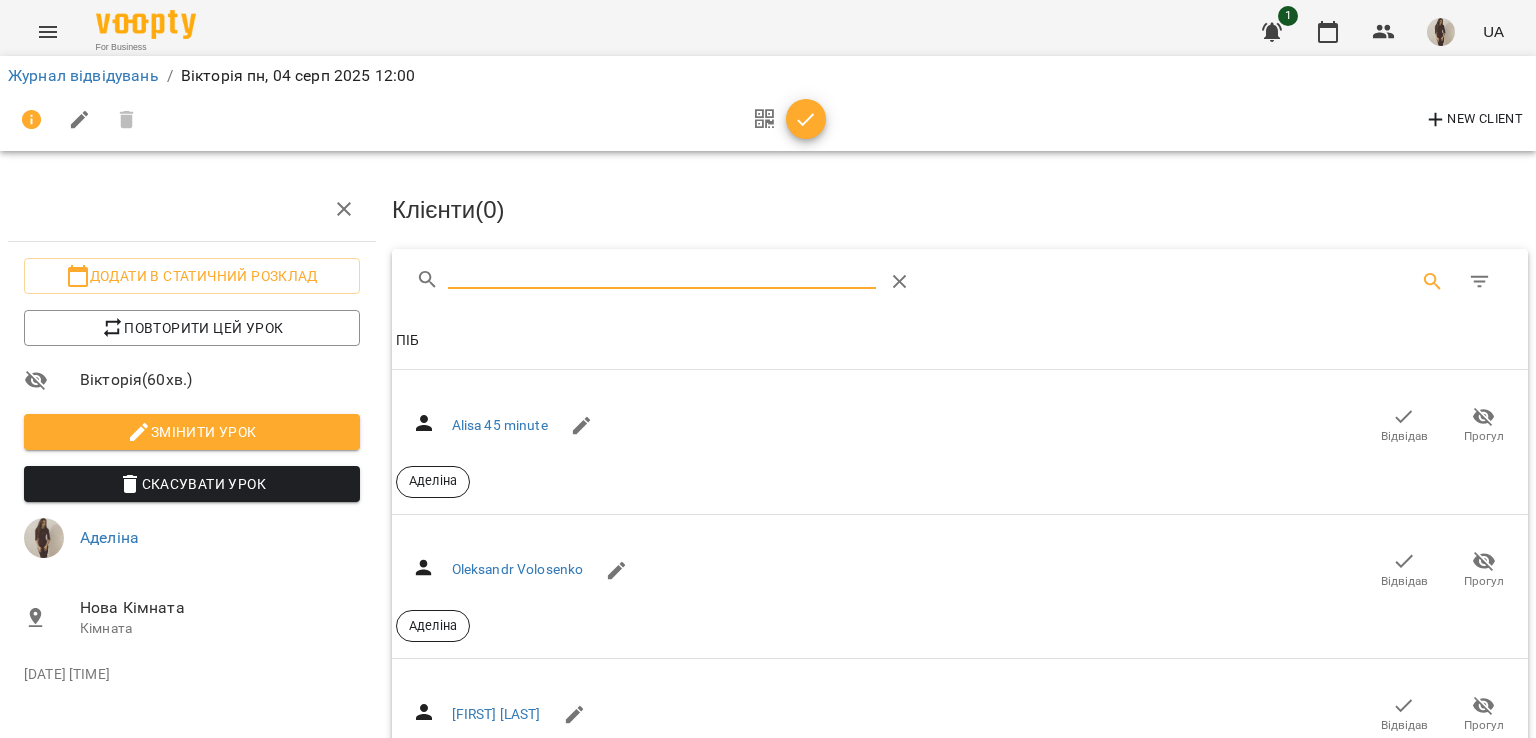 type on "*" 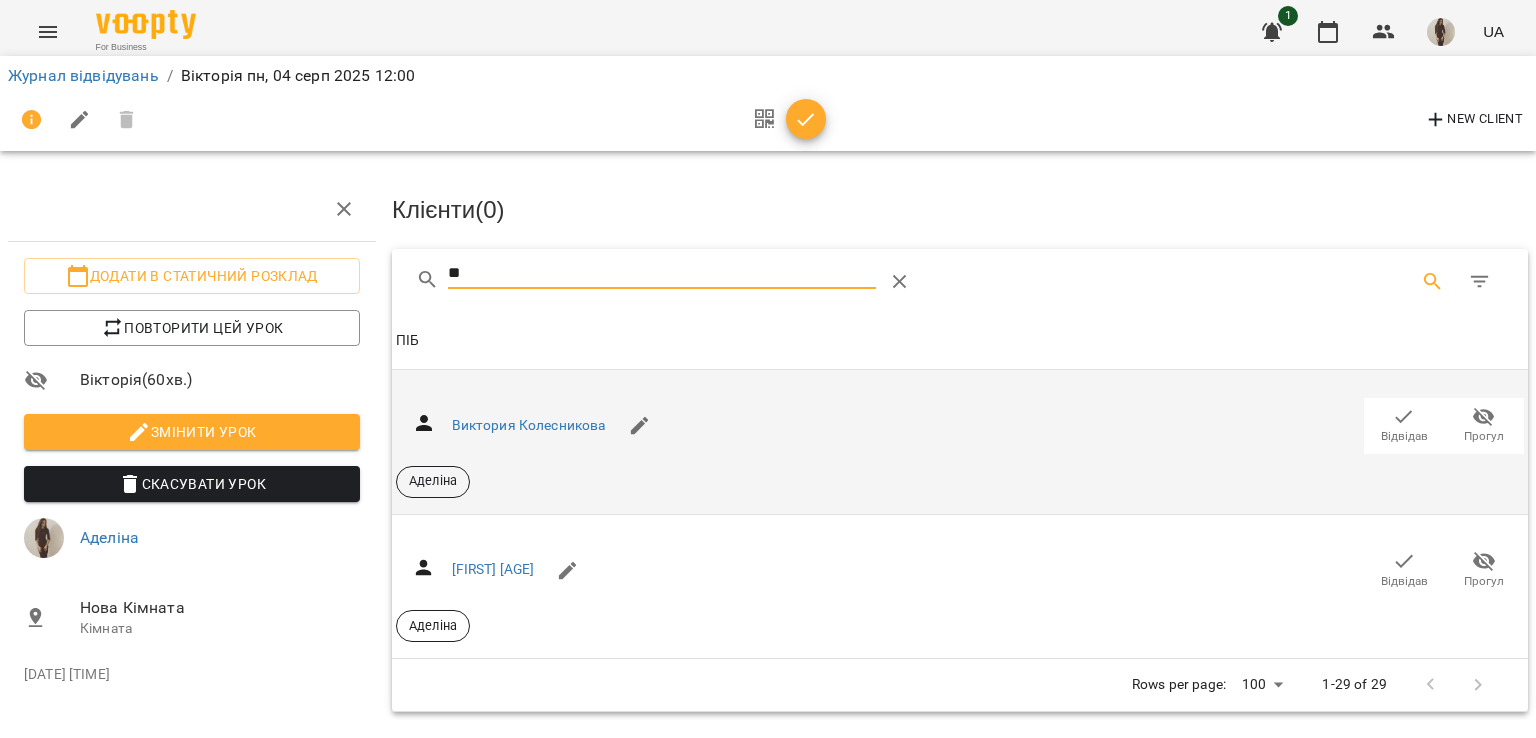 type on "**" 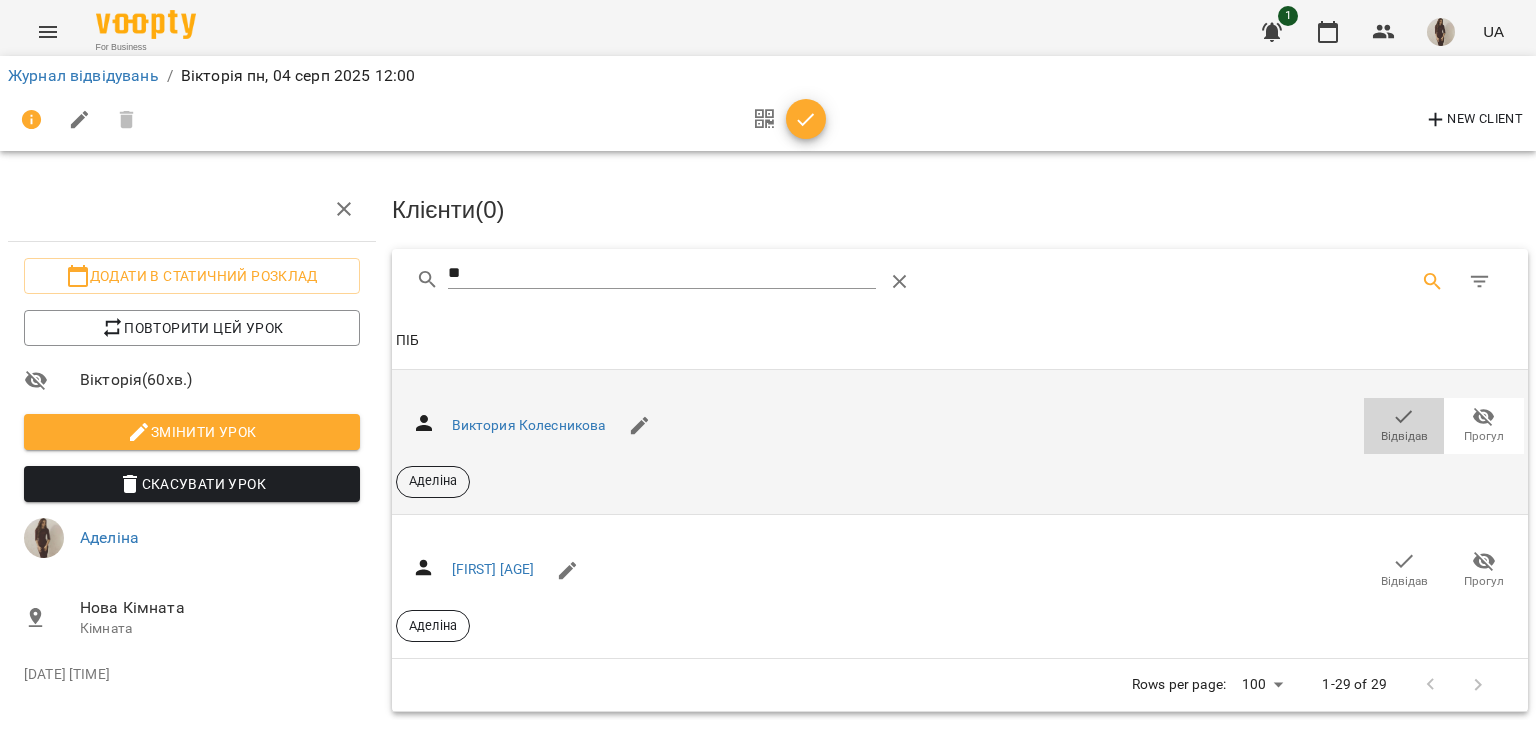 click 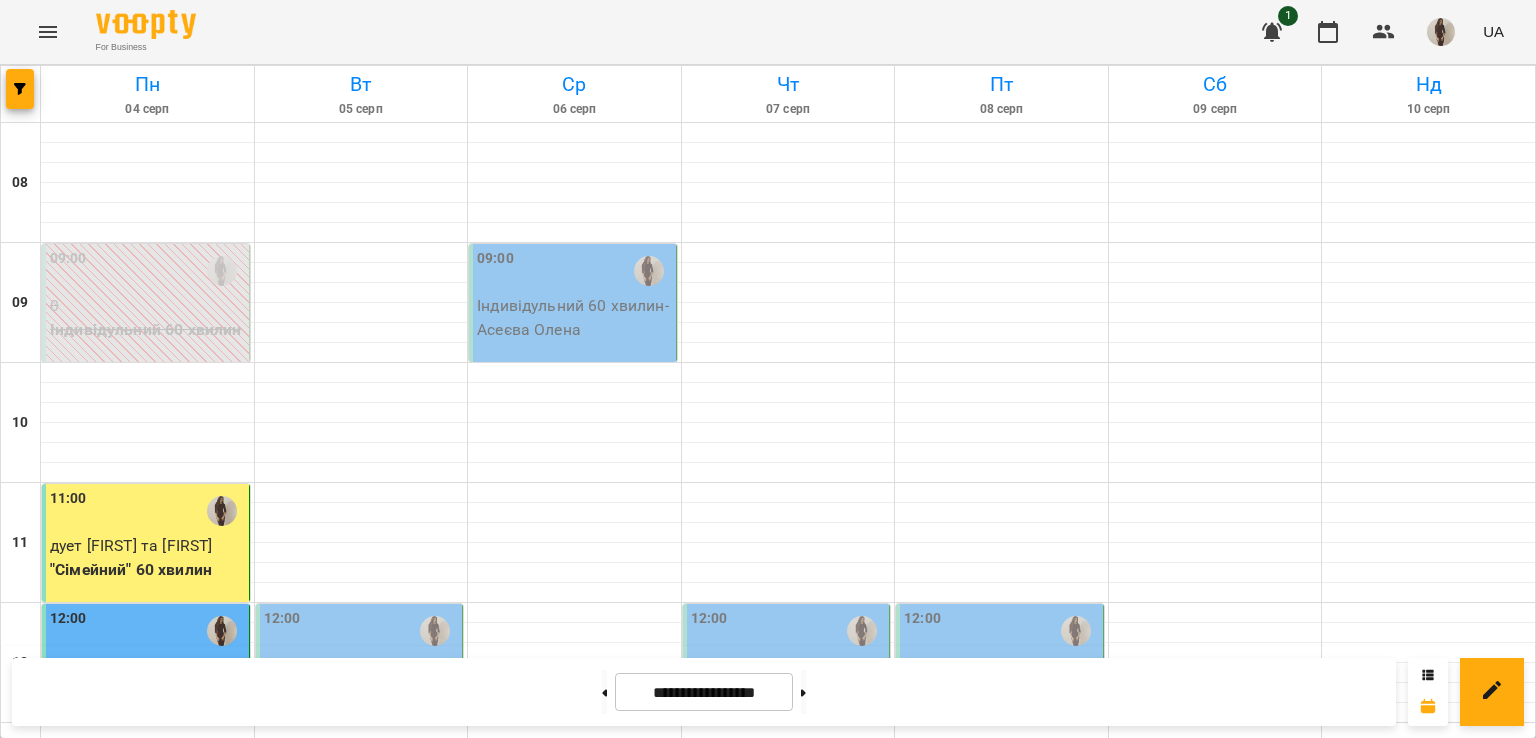 scroll, scrollTop: 443, scrollLeft: 0, axis: vertical 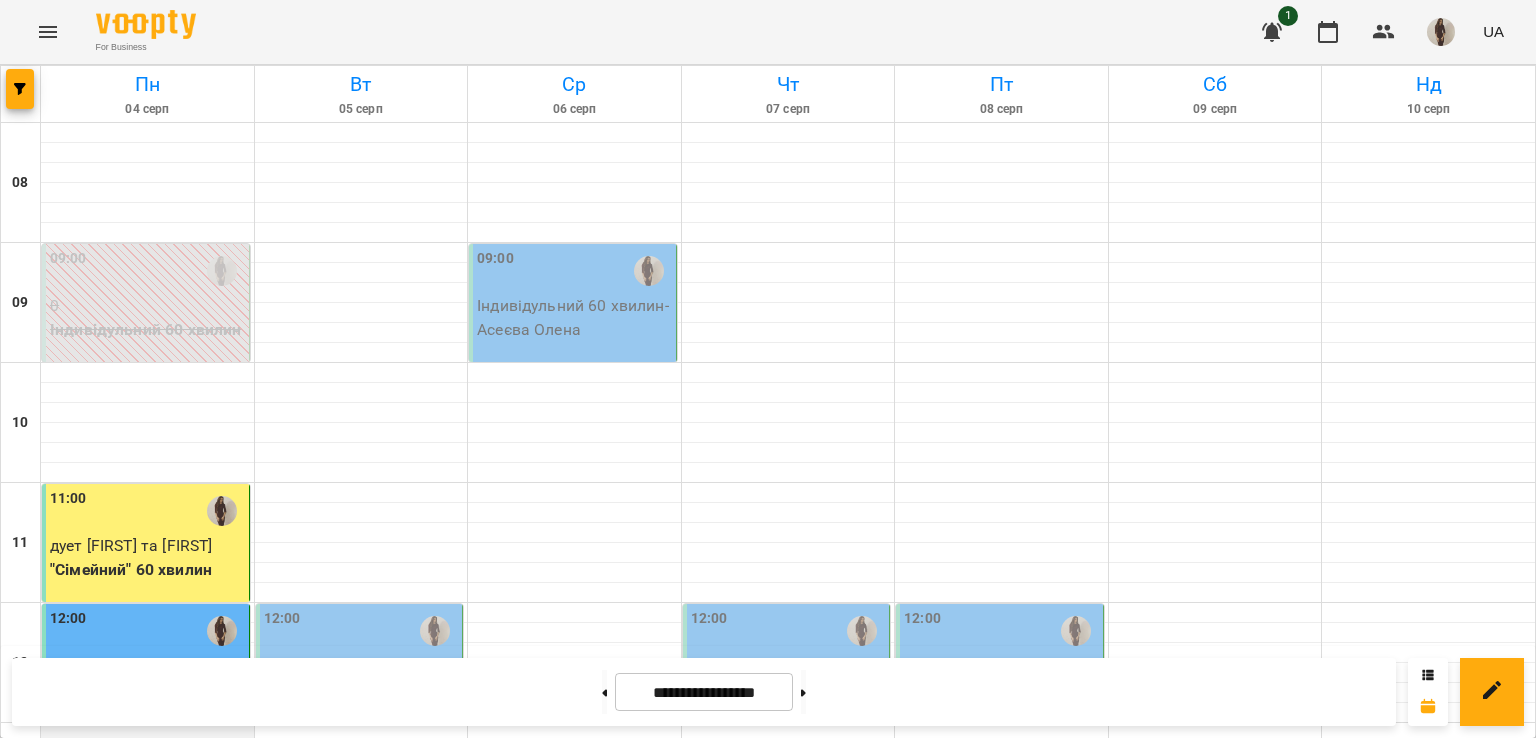 click at bounding box center (147, 733) 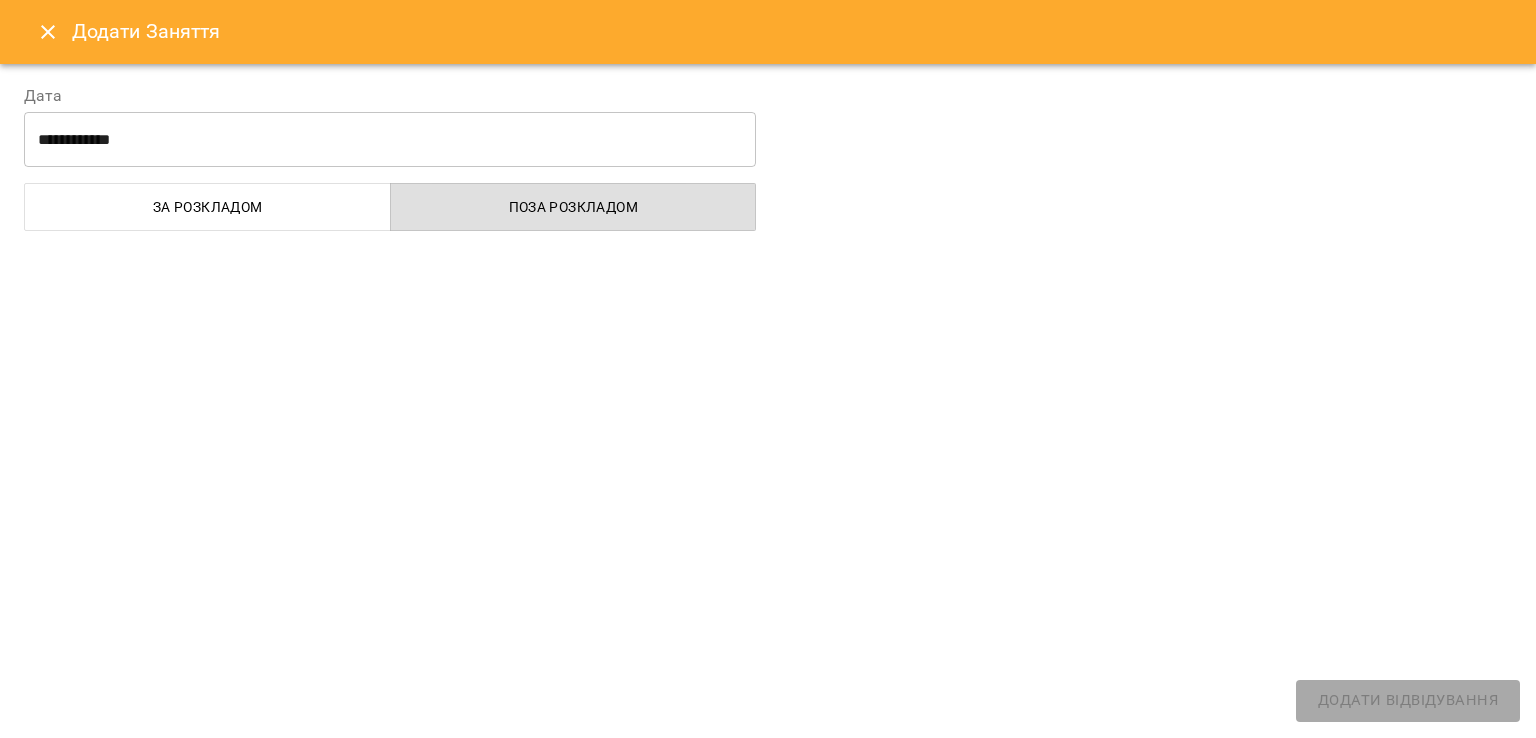 select on "**********" 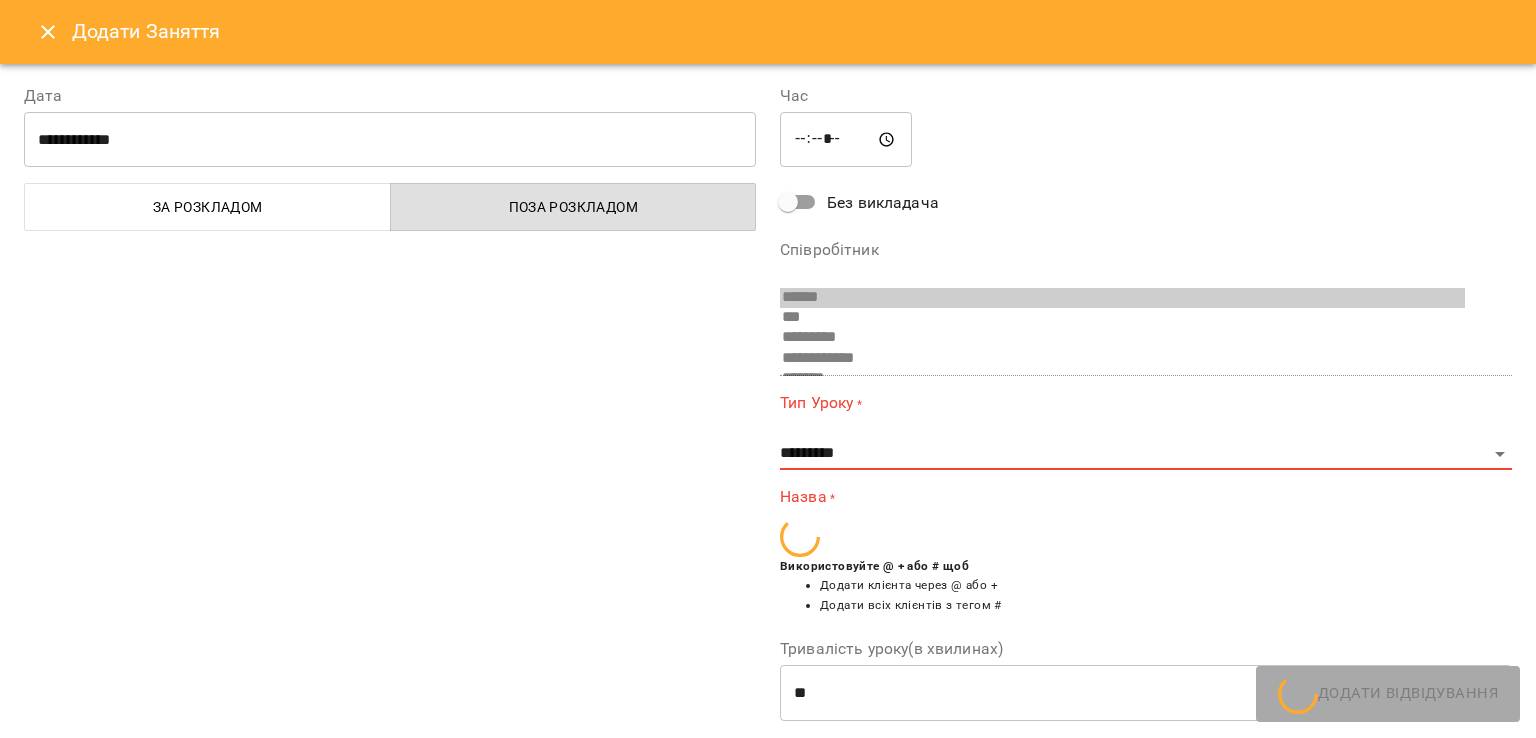 scroll, scrollTop: 94, scrollLeft: 0, axis: vertical 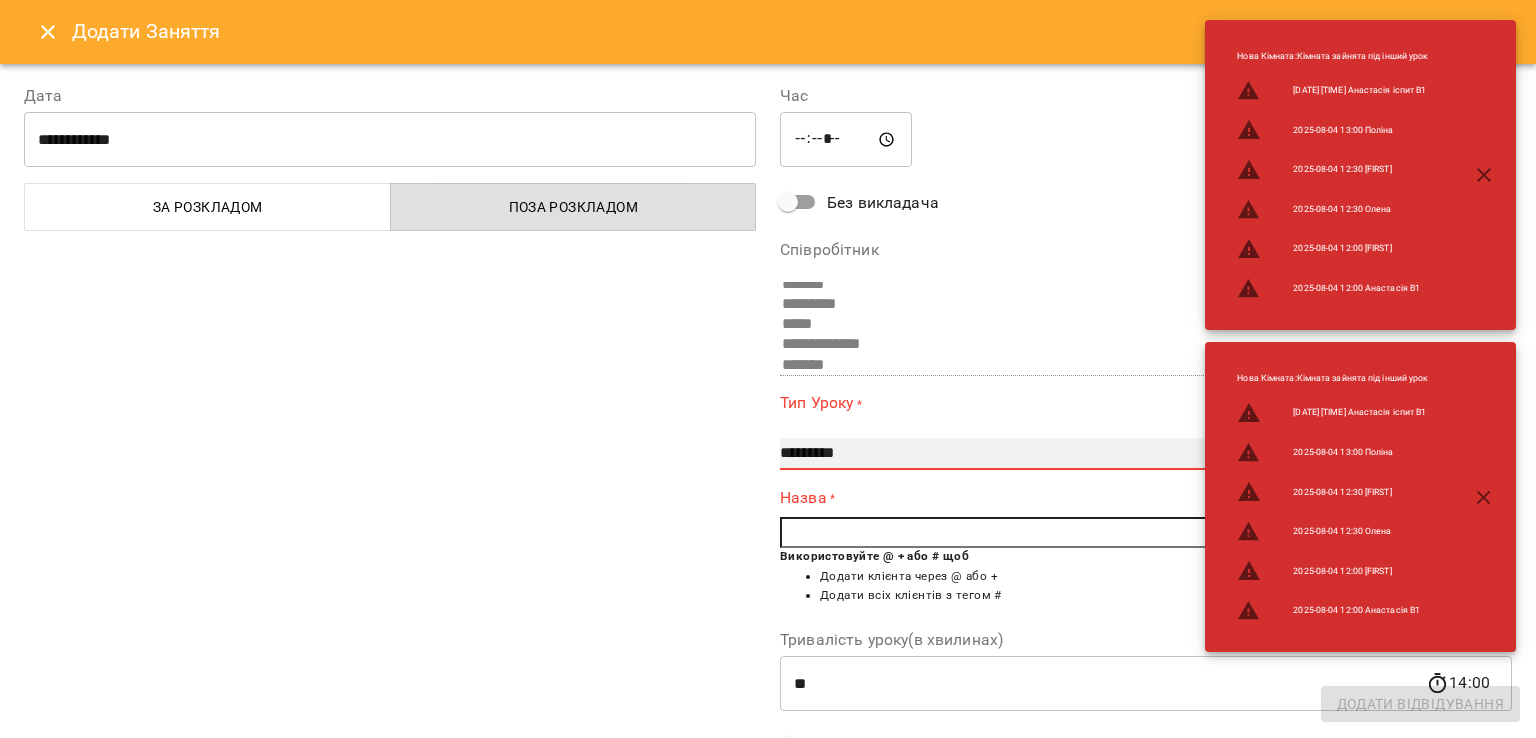click on "**********" at bounding box center [1146, 454] 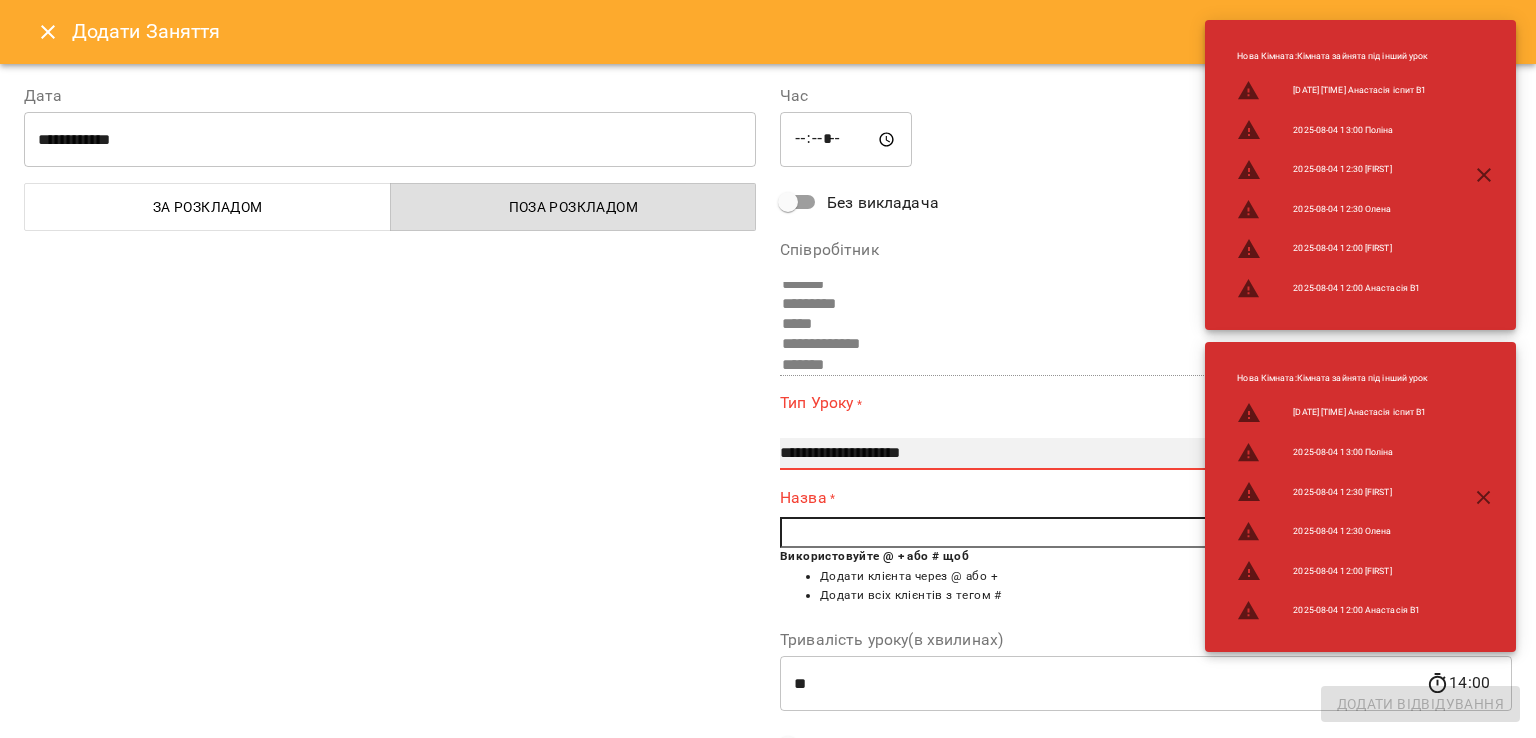 click on "**********" at bounding box center [1146, 454] 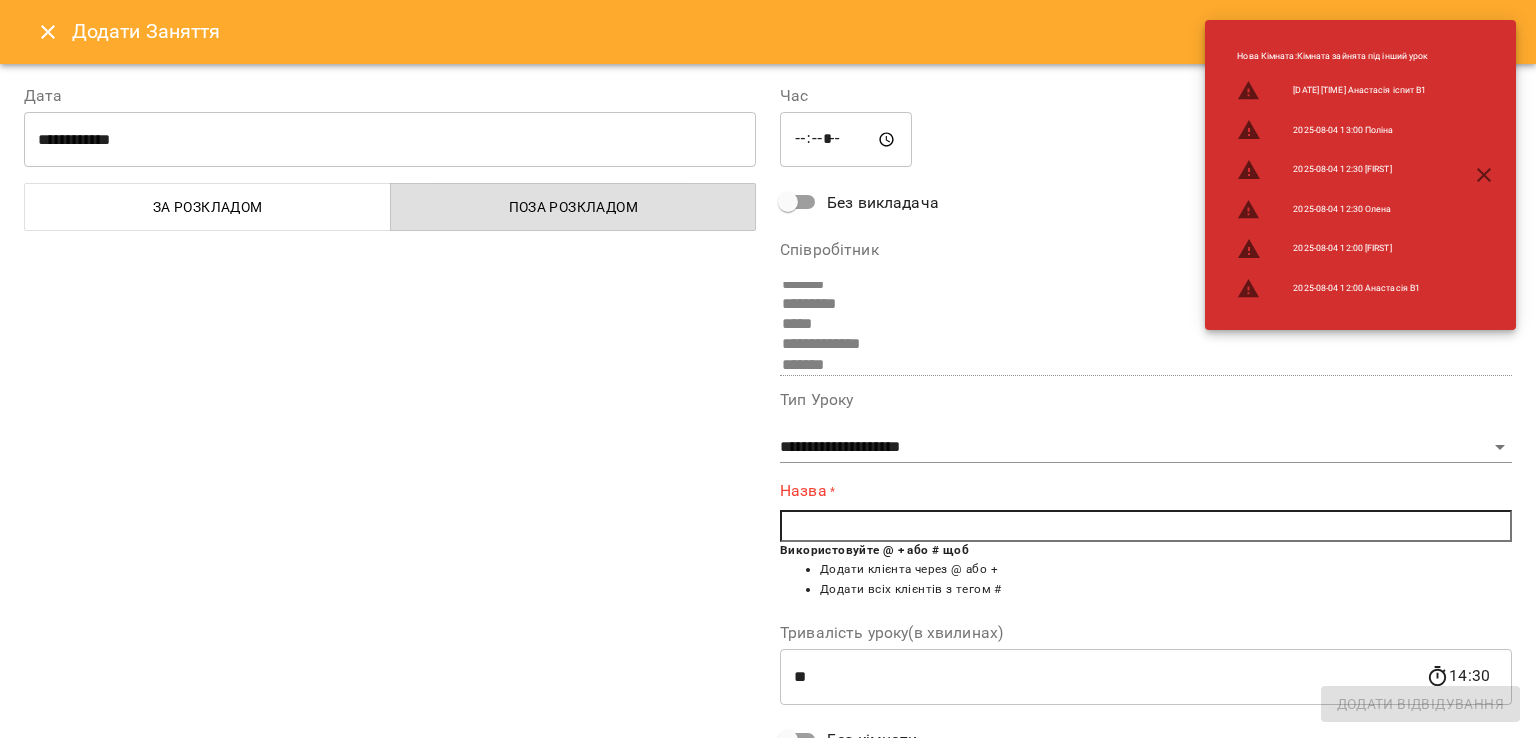 click at bounding box center [1146, 526] 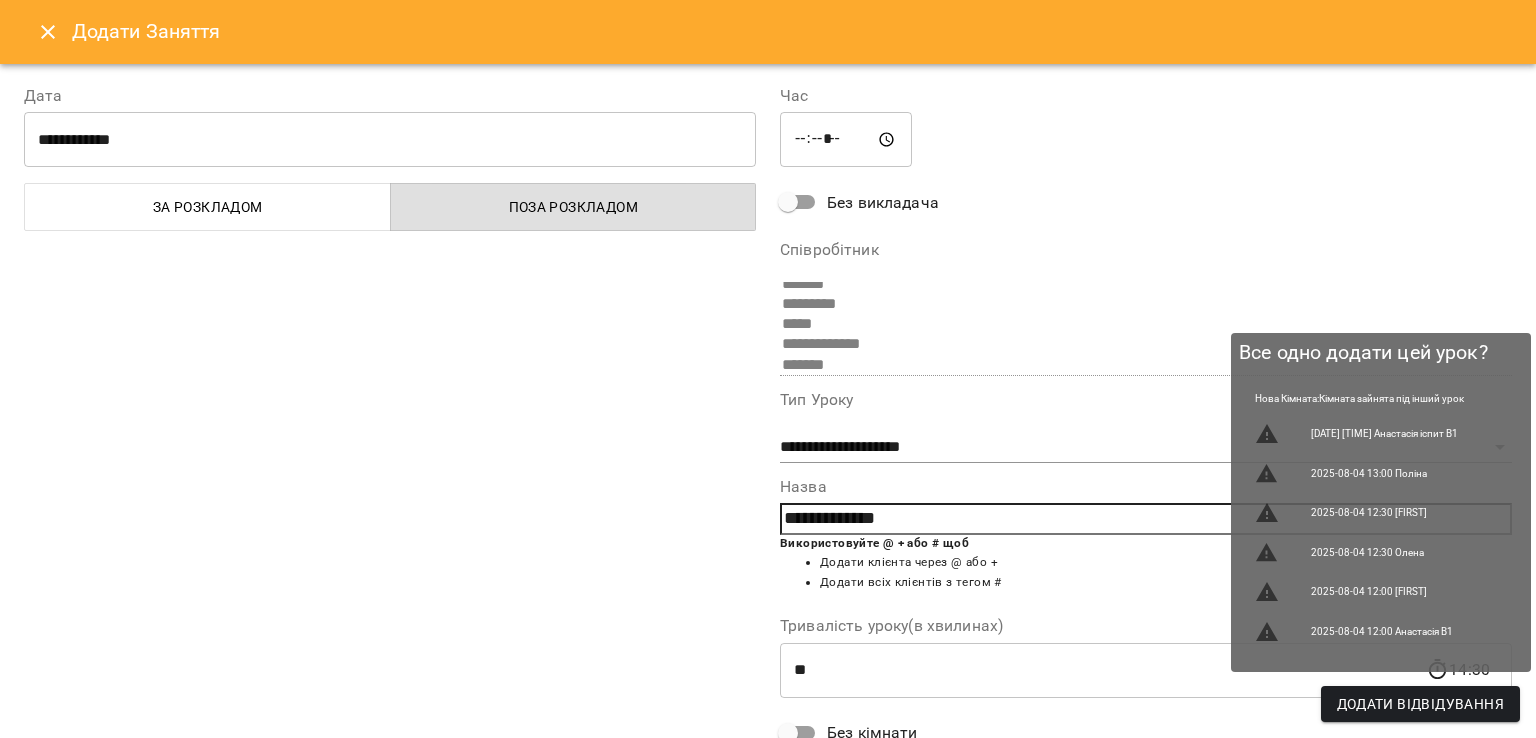 type on "**********" 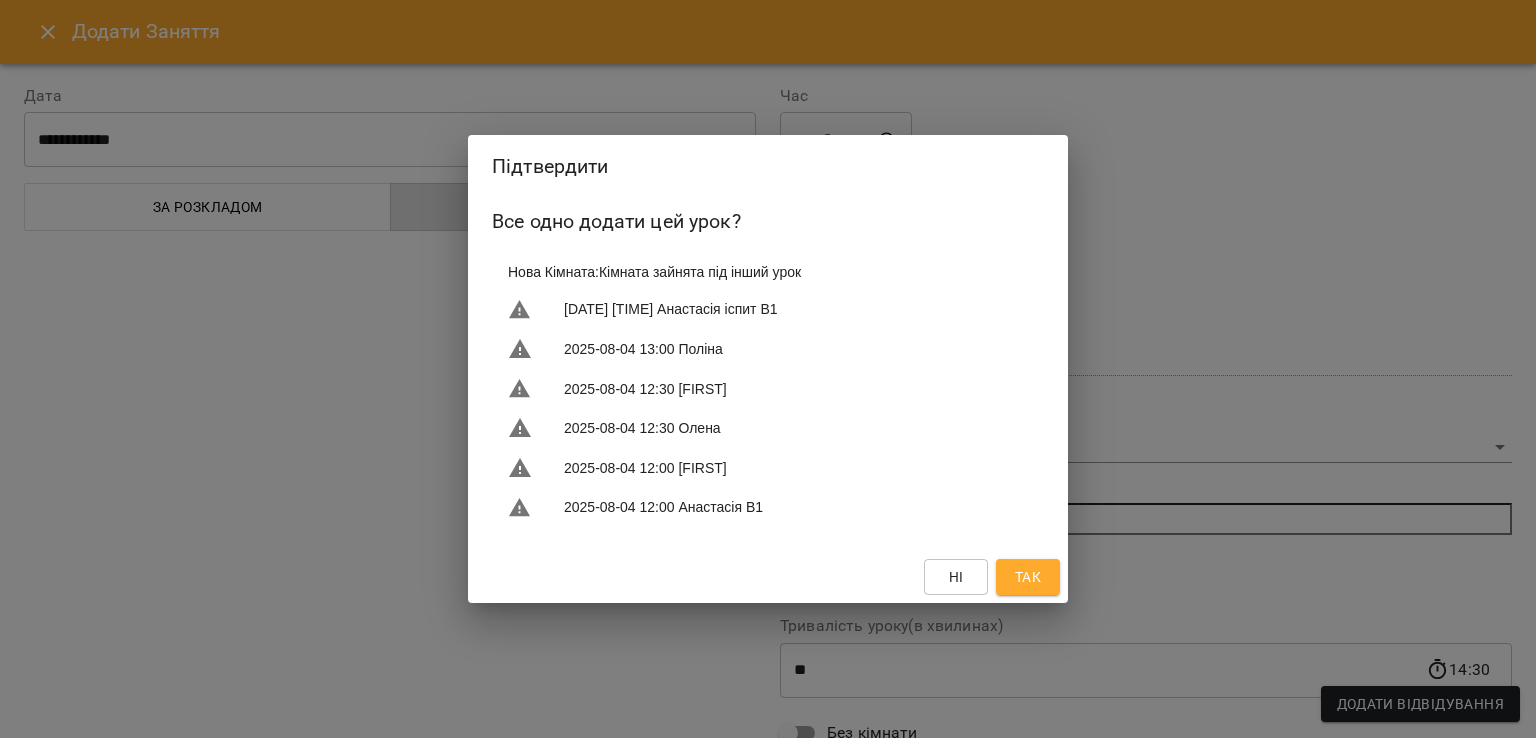 click on "Так" at bounding box center [1028, 577] 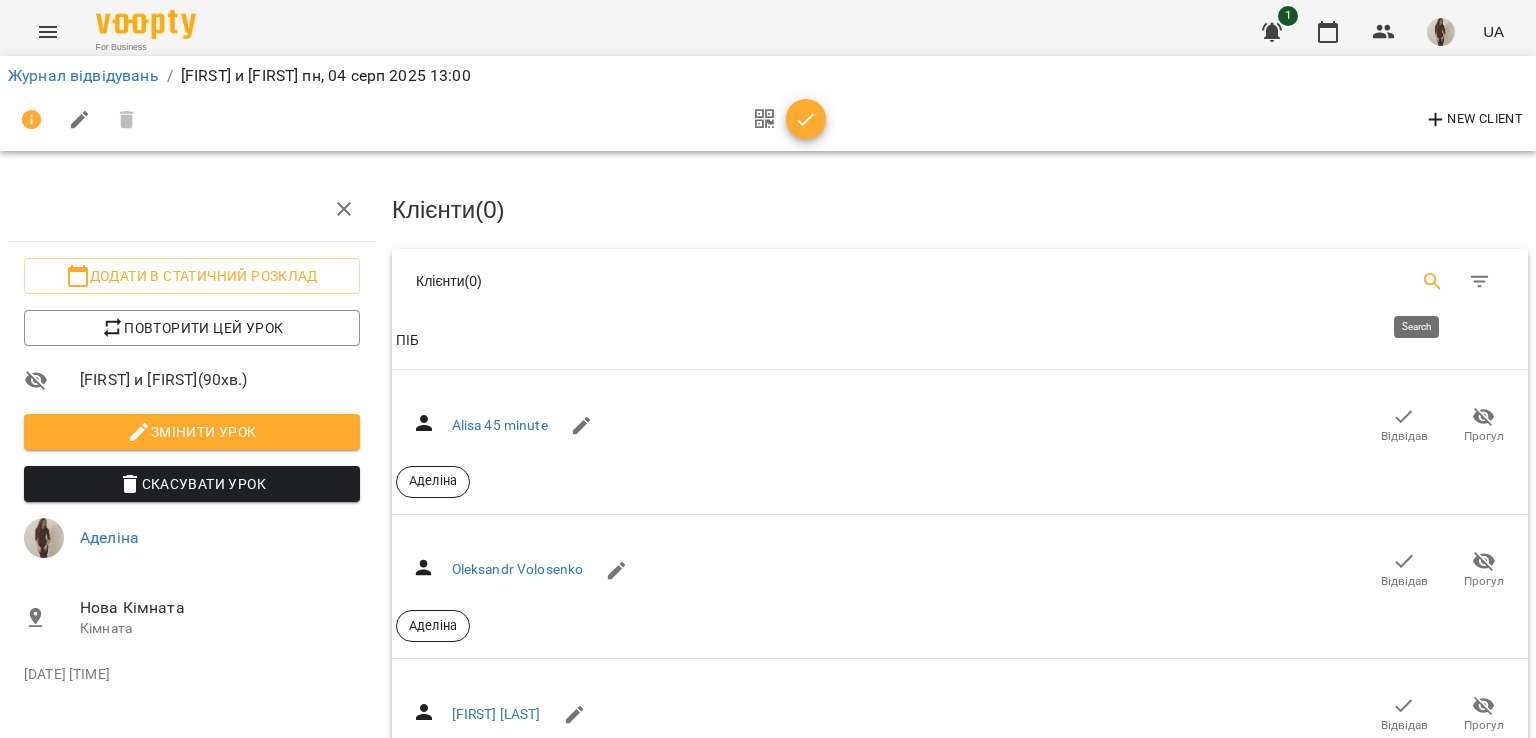 click 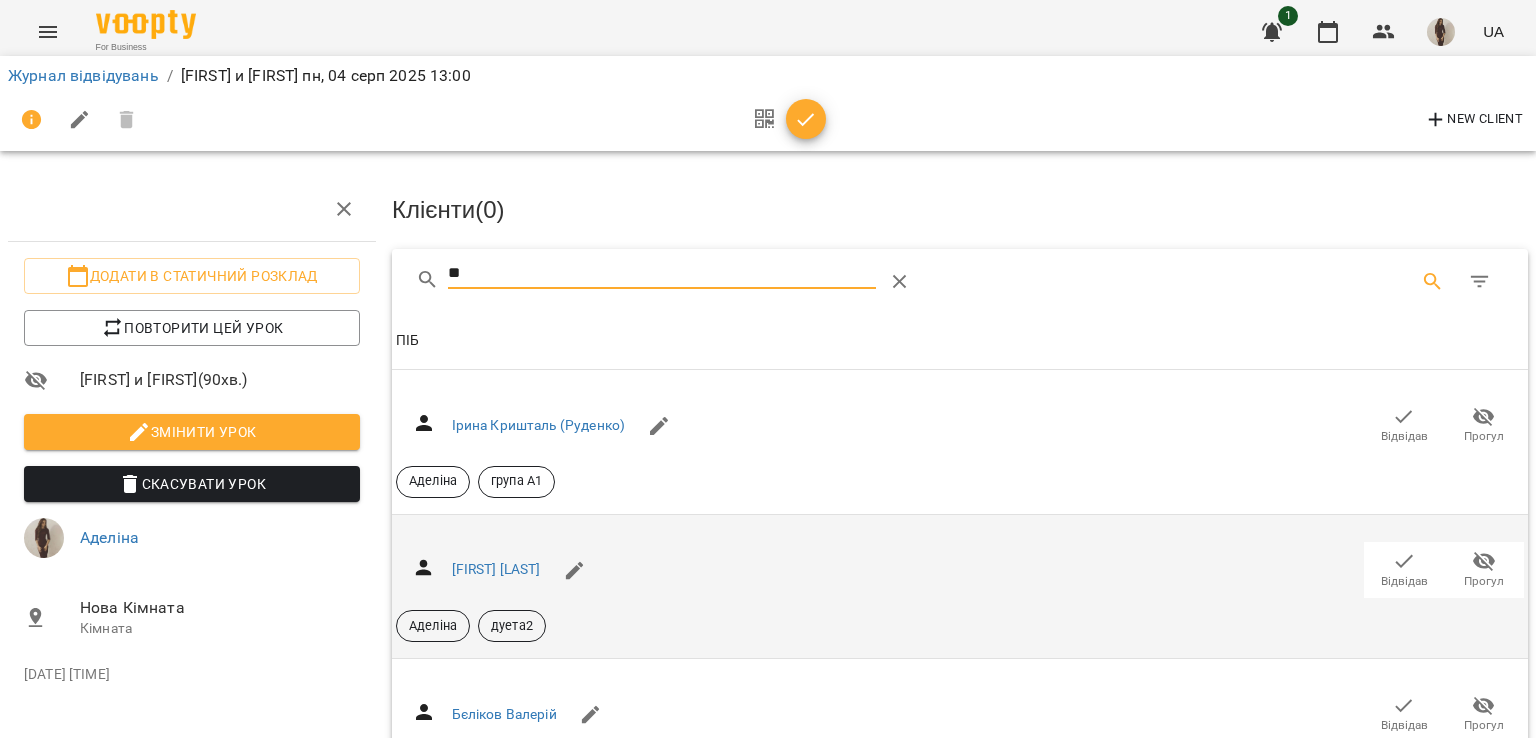 type on "**" 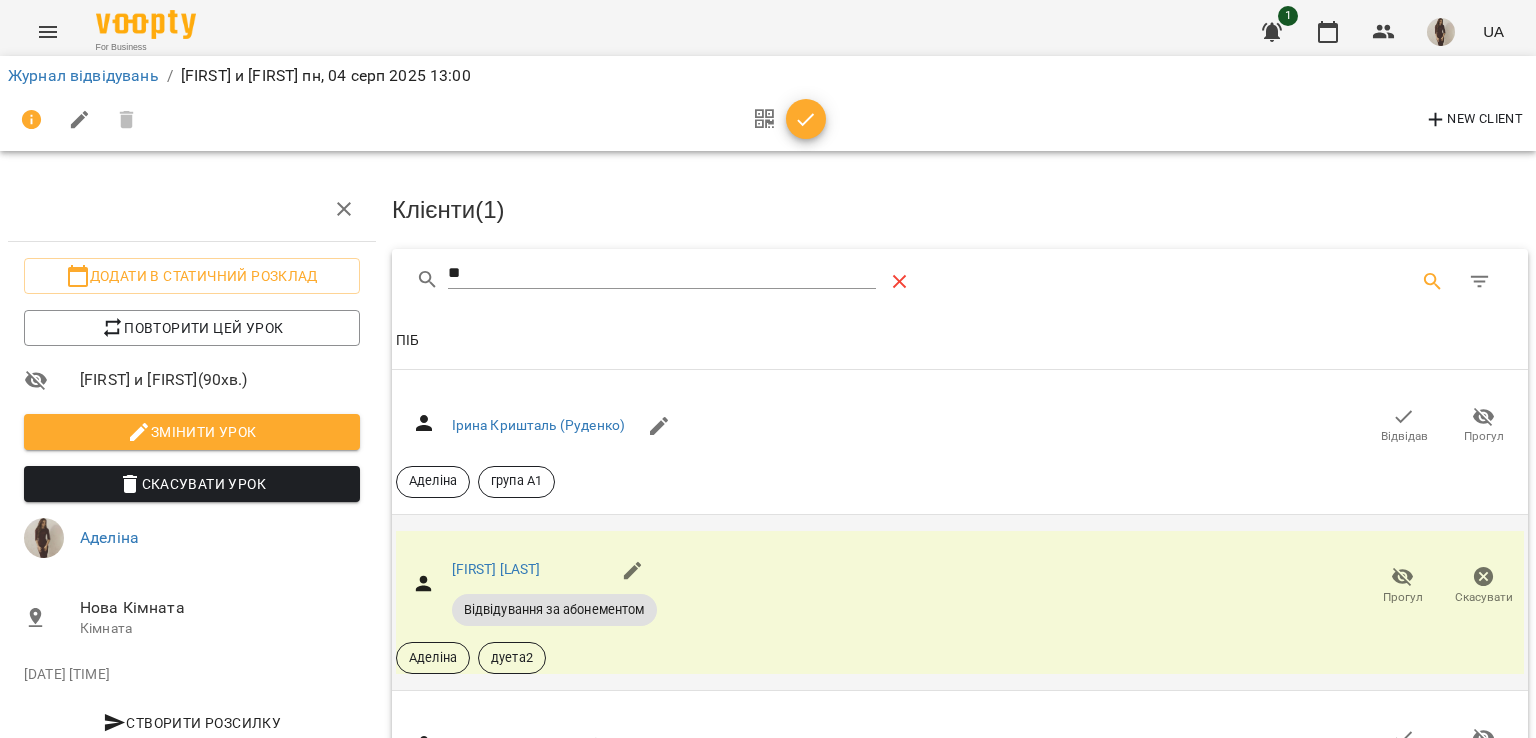 click 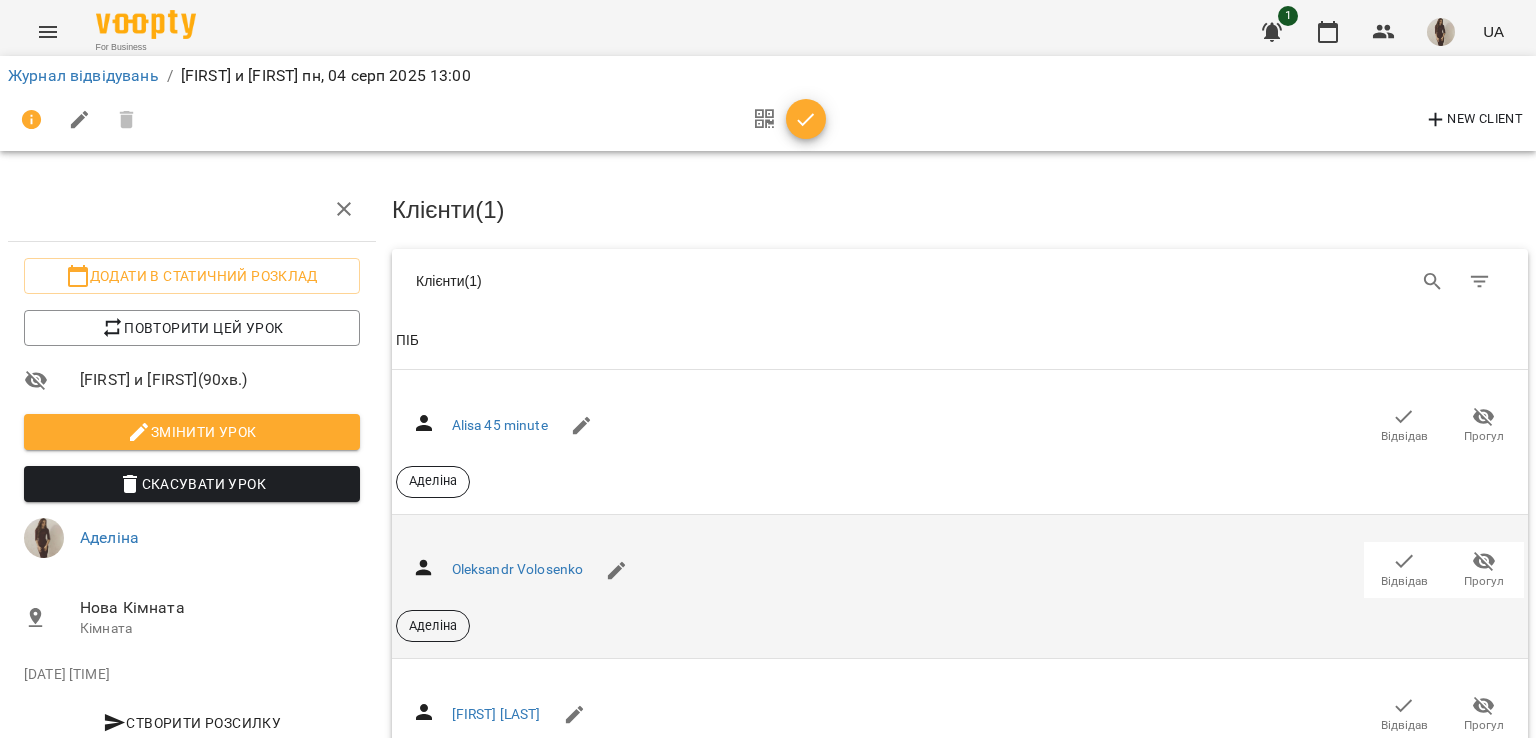 type 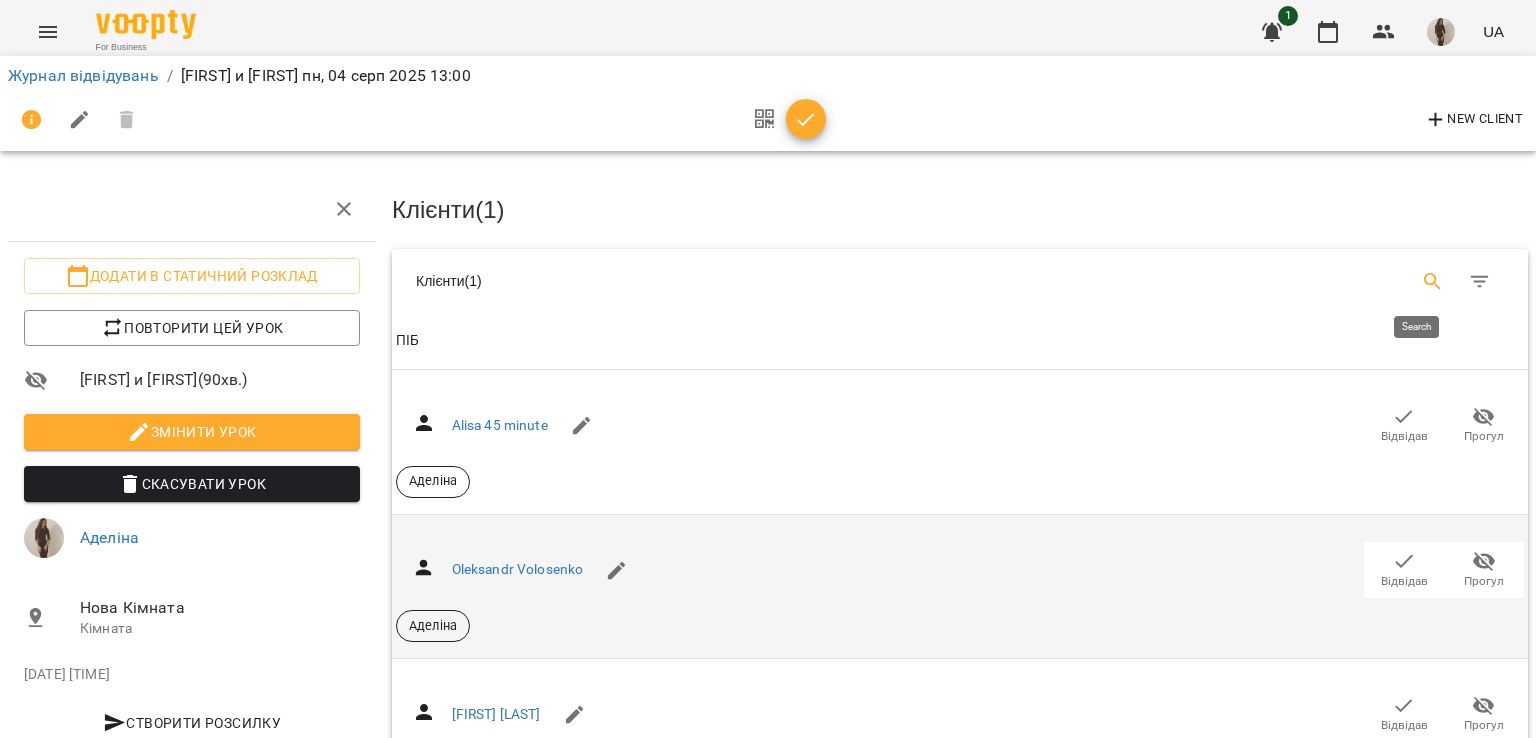 click 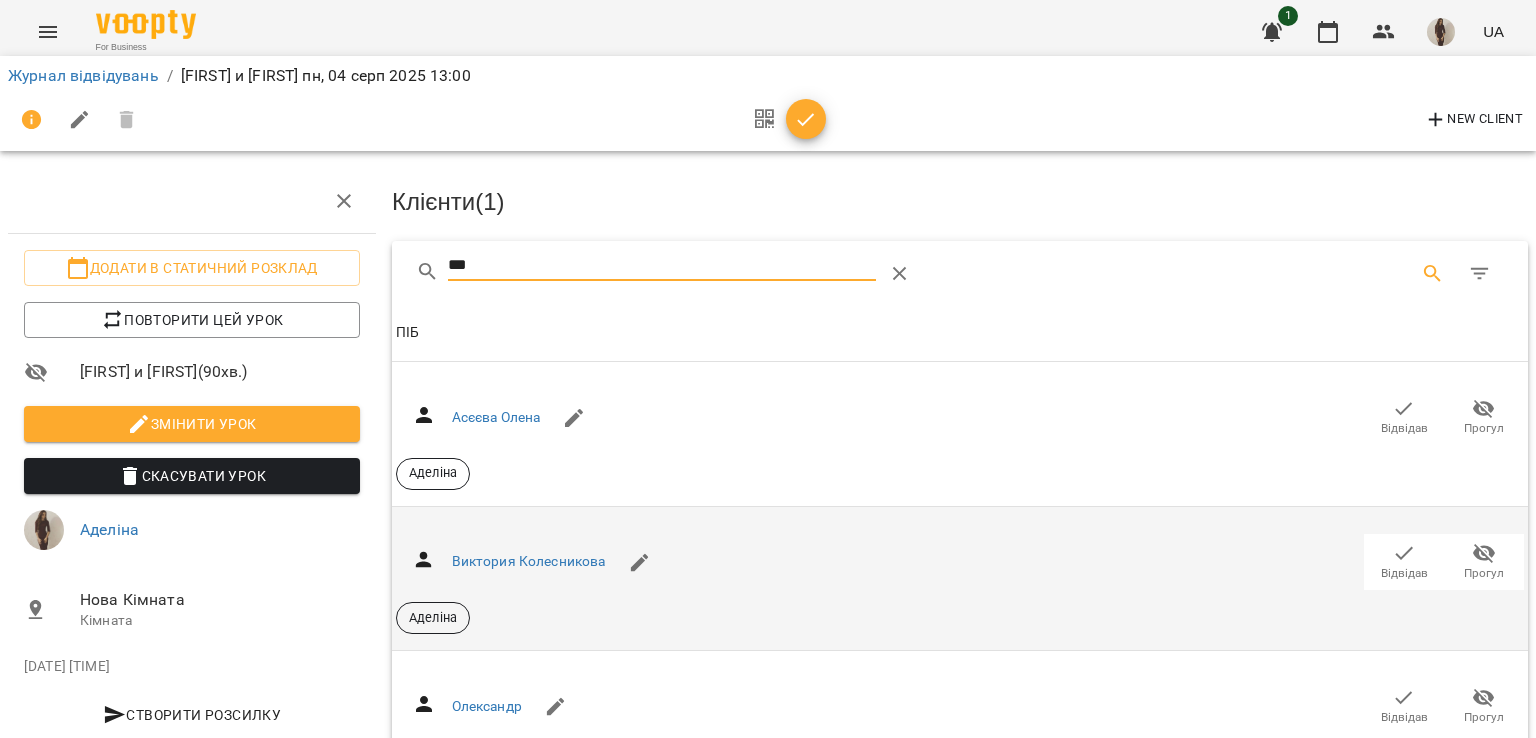 scroll, scrollTop: 122, scrollLeft: 0, axis: vertical 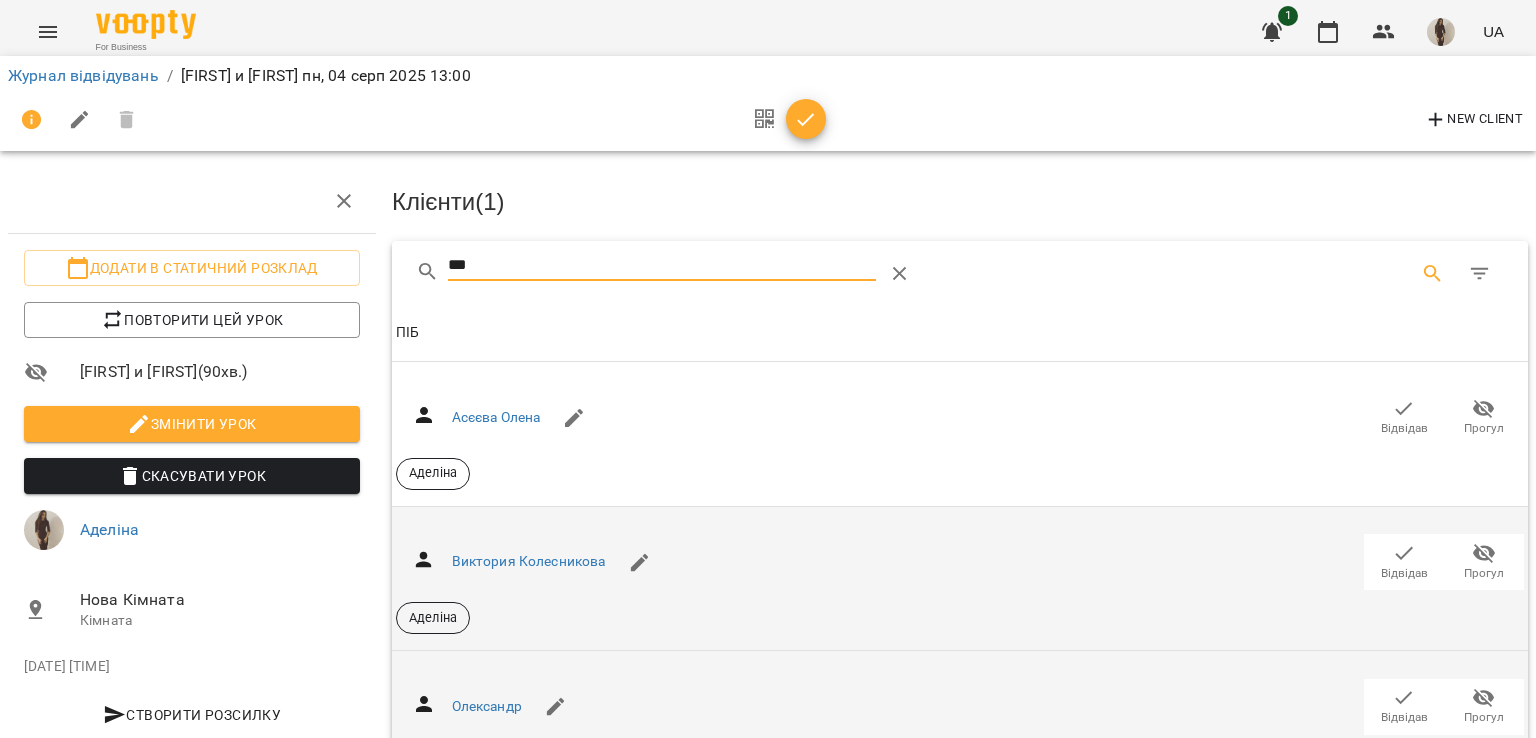type on "***" 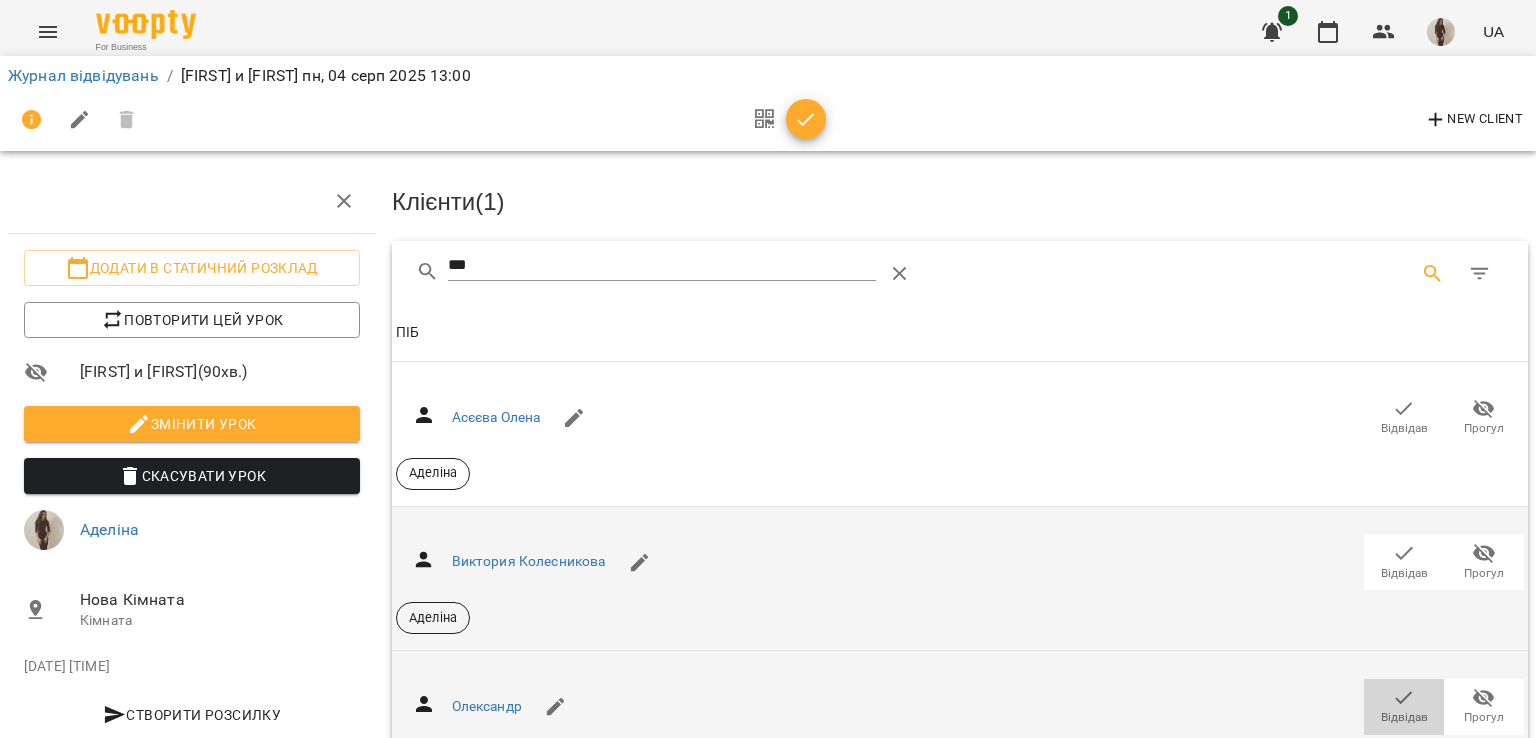 click 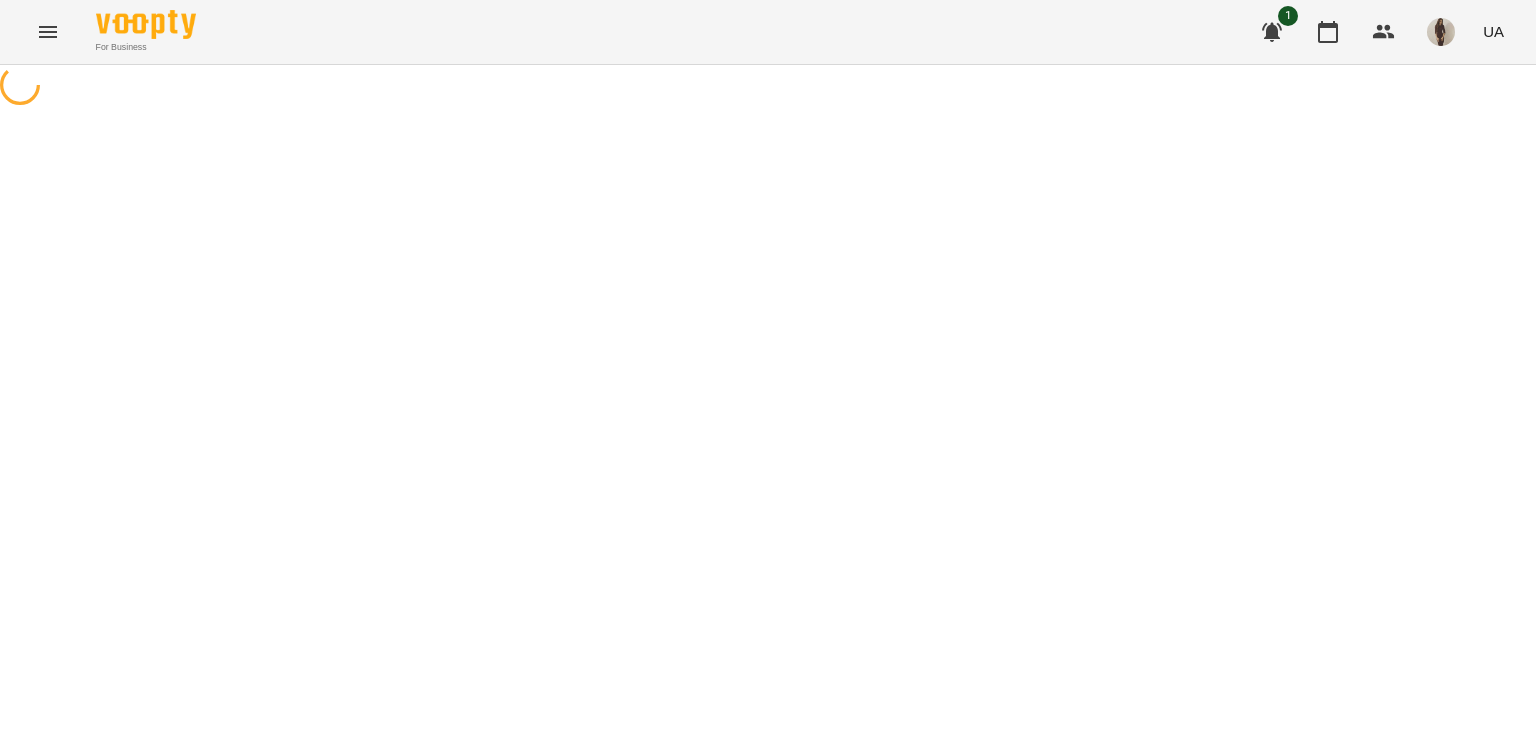 scroll, scrollTop: 0, scrollLeft: 0, axis: both 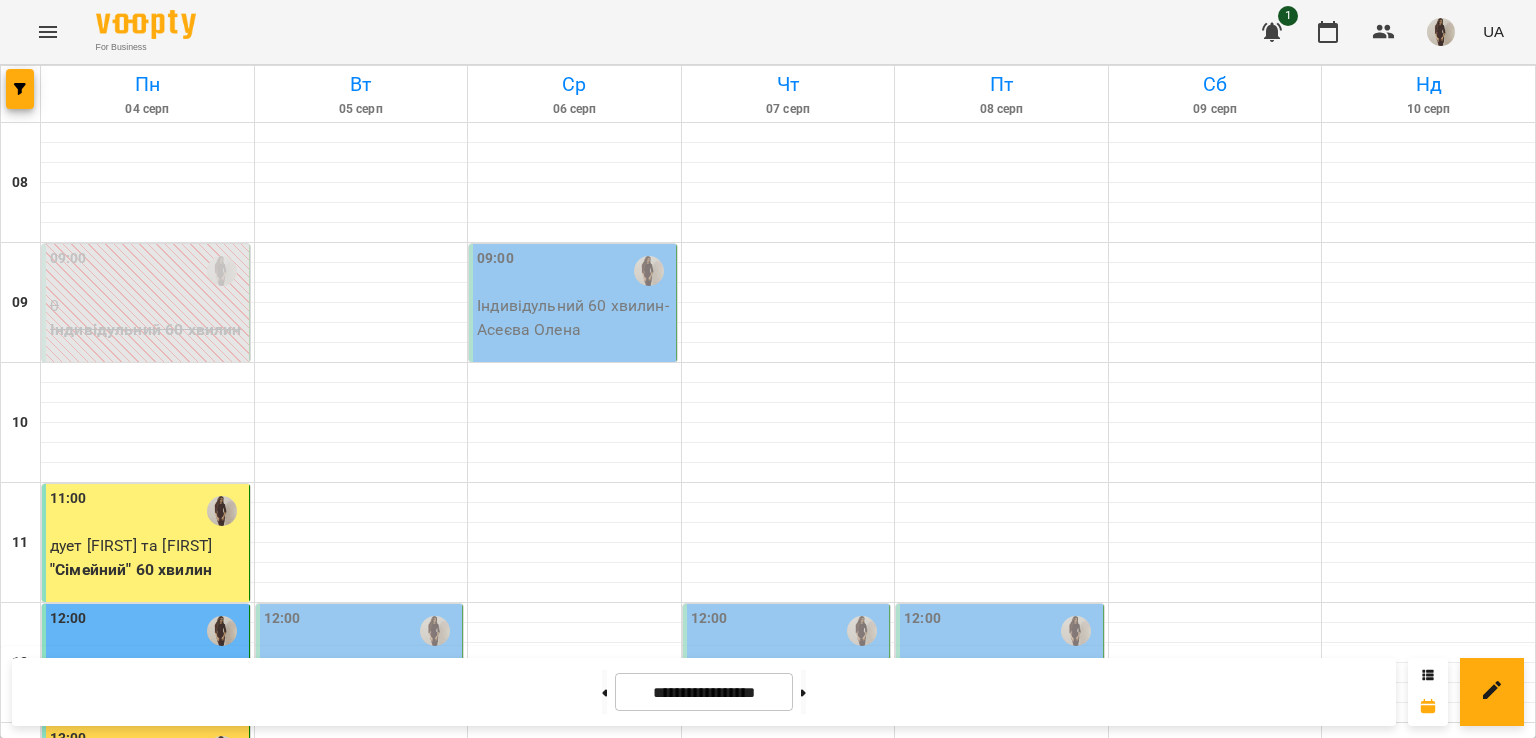 click at bounding box center [147, 913] 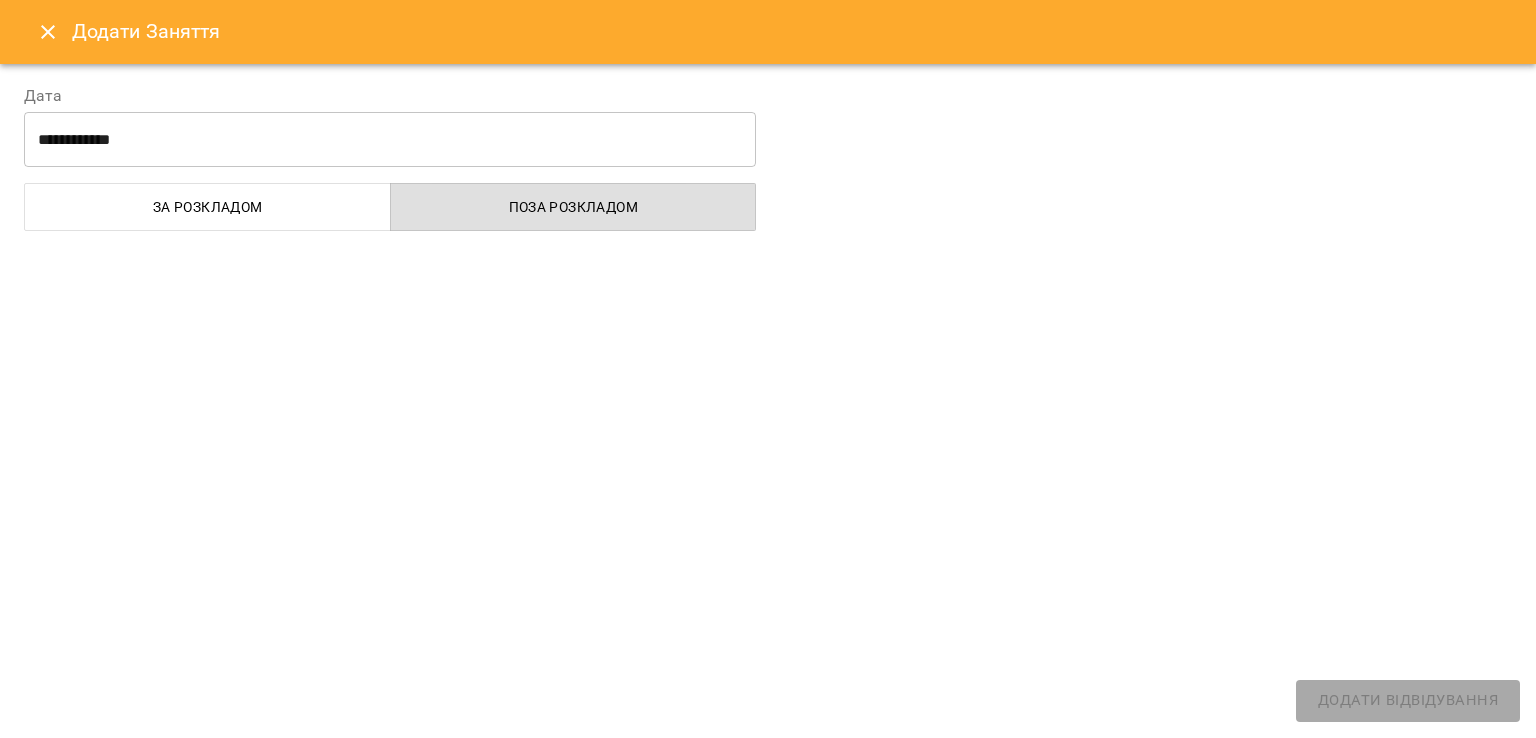 select on "**********" 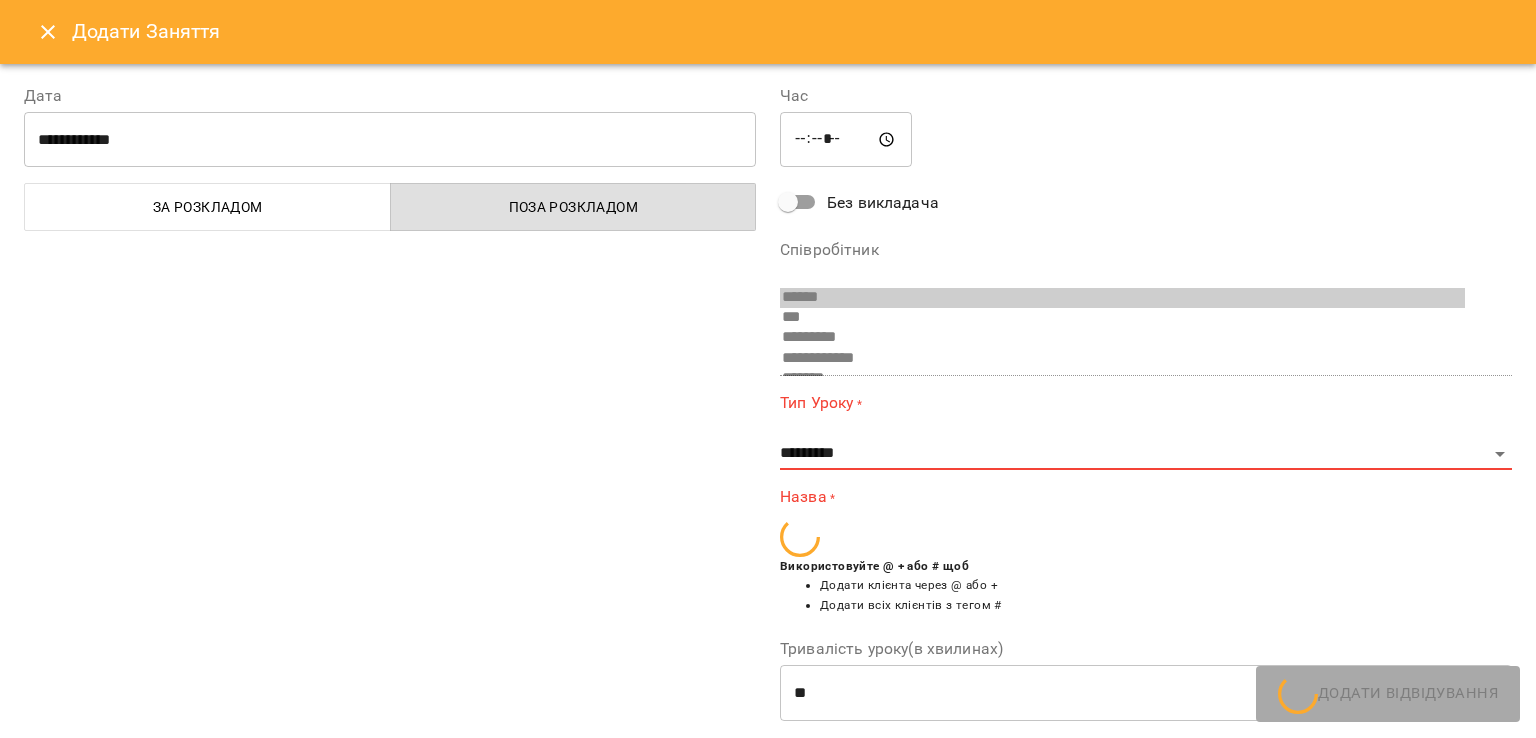 scroll, scrollTop: 94, scrollLeft: 0, axis: vertical 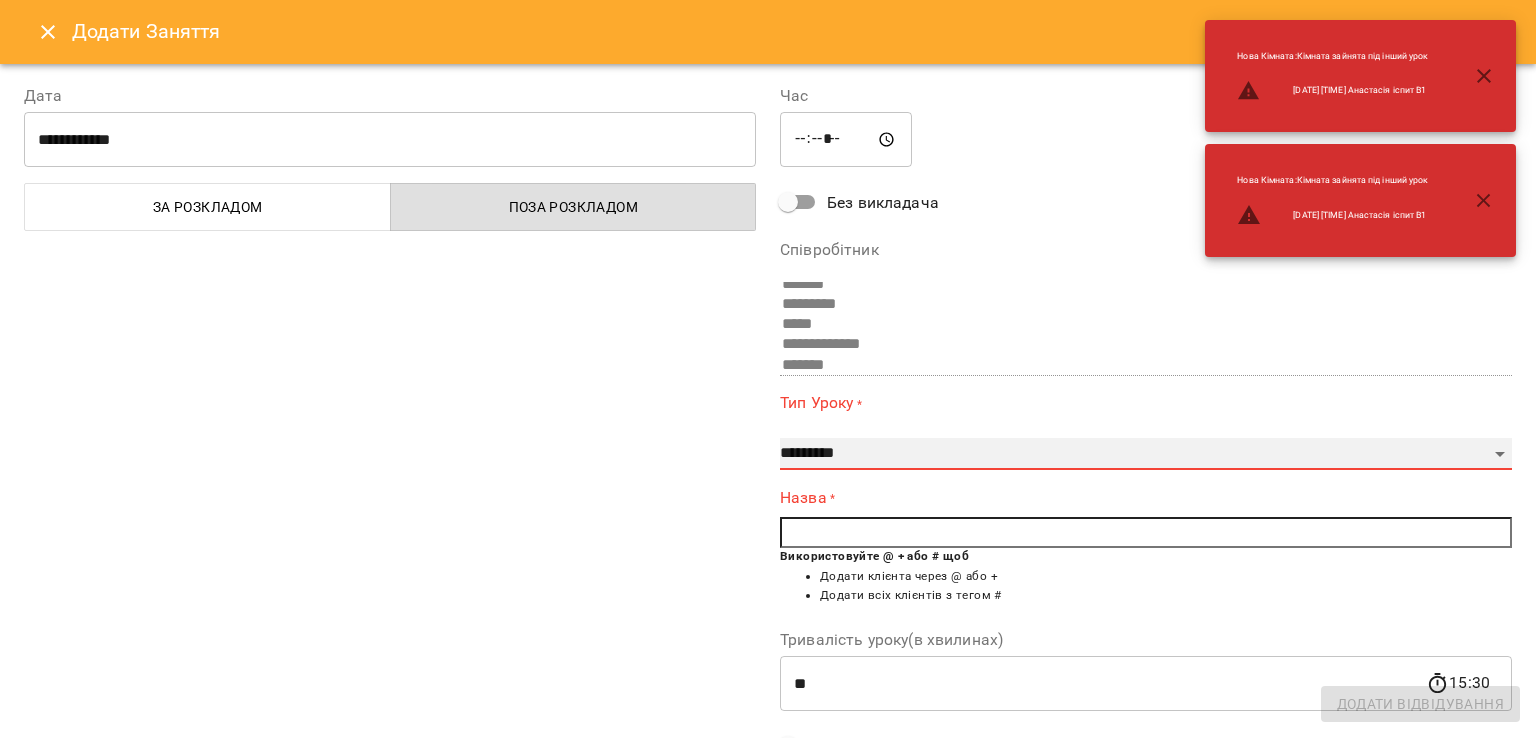 click on "**********" at bounding box center (1146, 454) 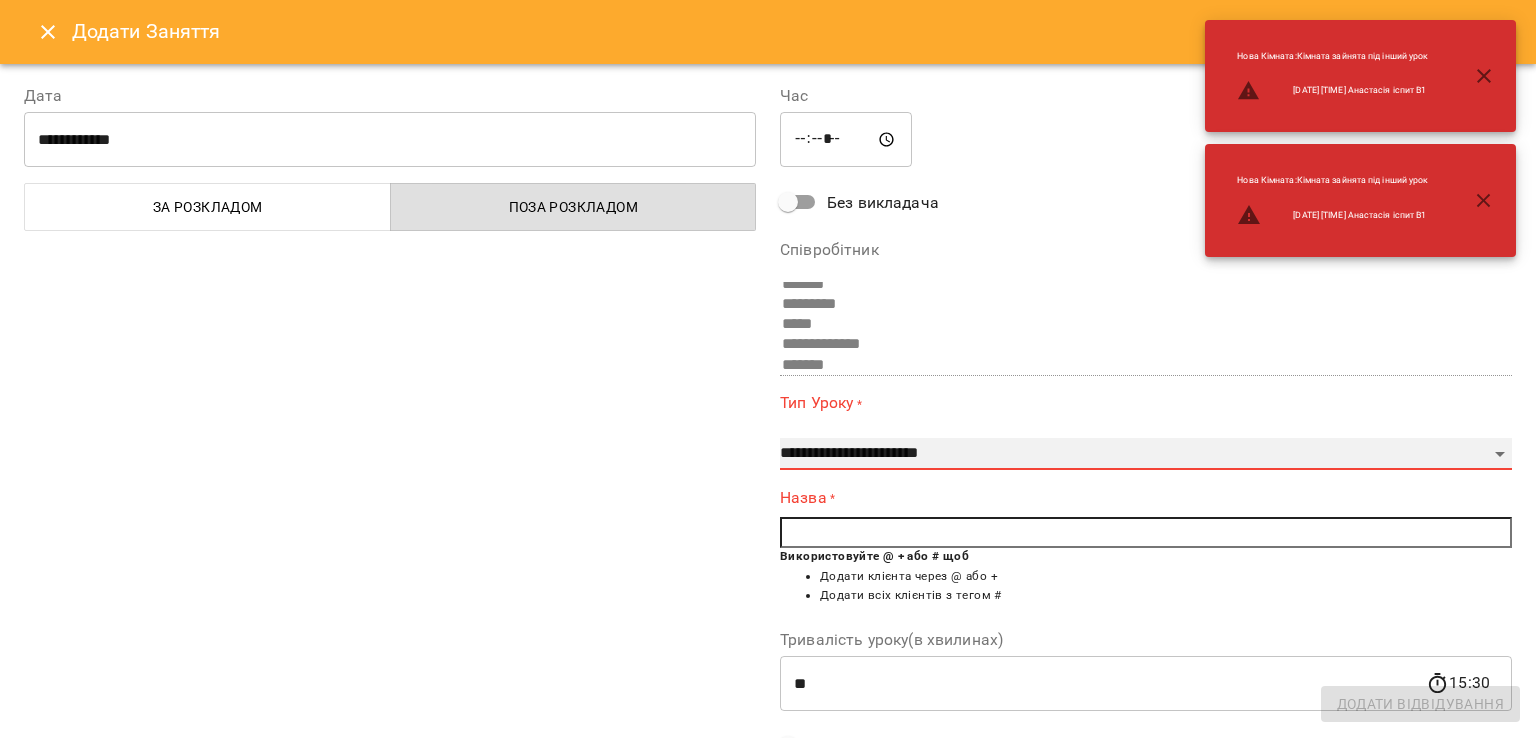 click on "**********" at bounding box center [1146, 454] 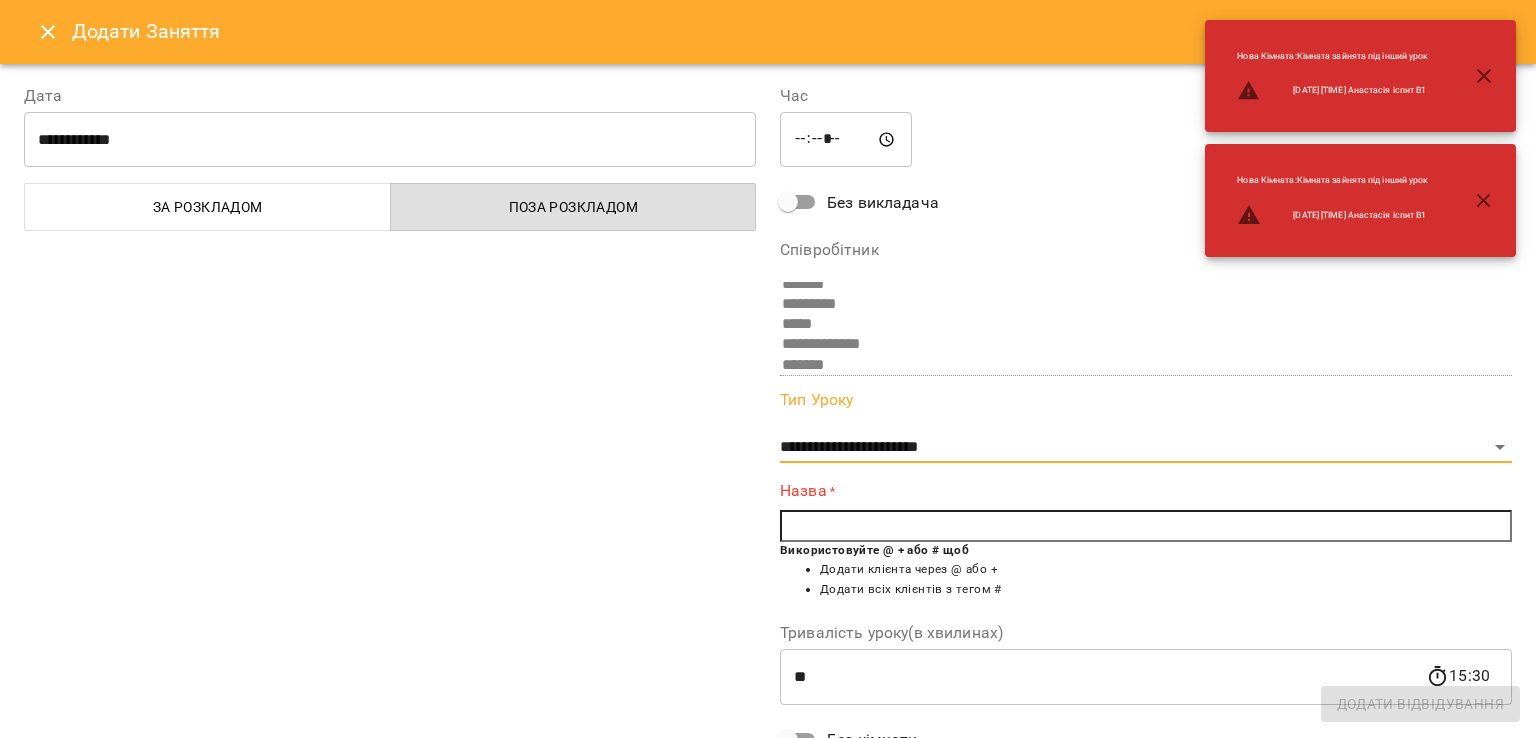 click at bounding box center (1146, 526) 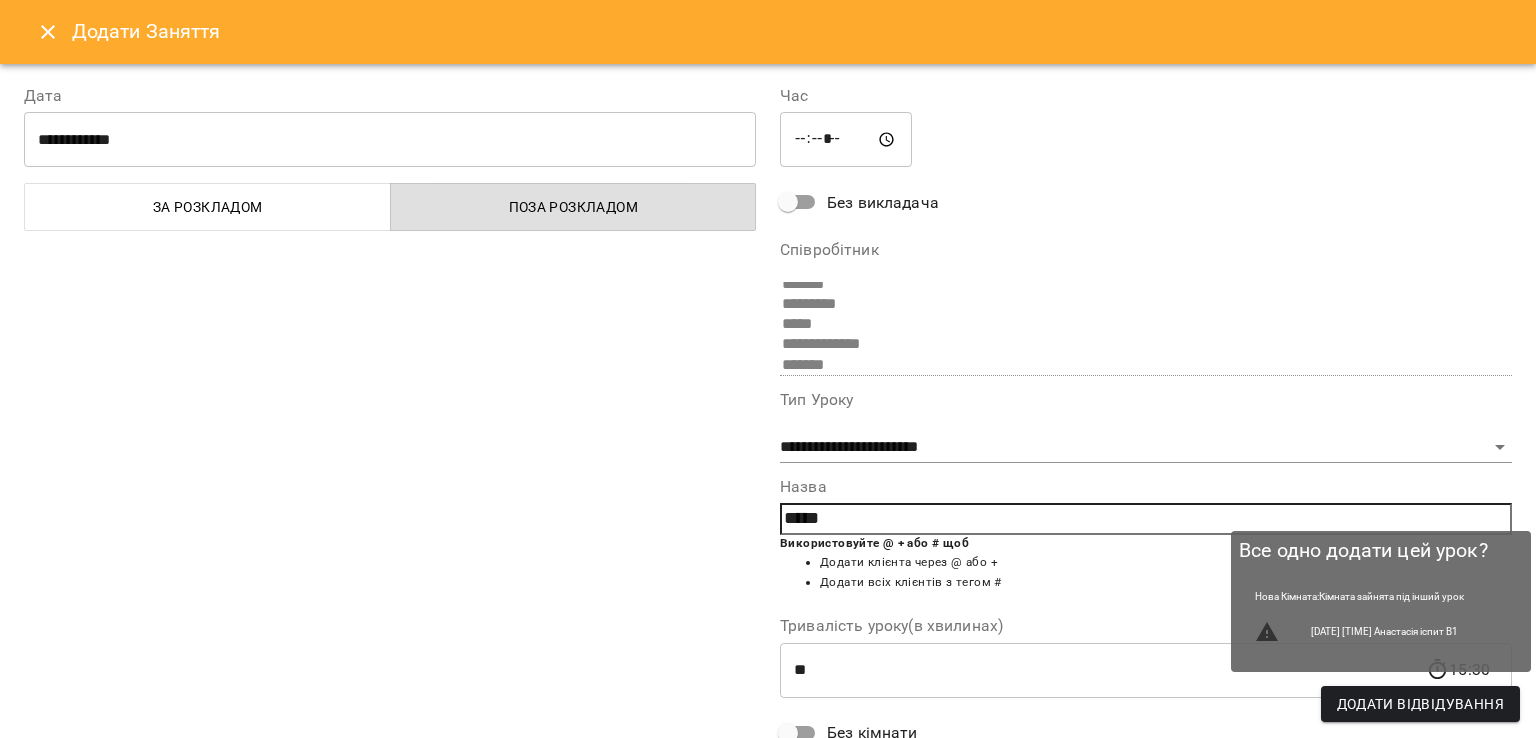 type on "*****" 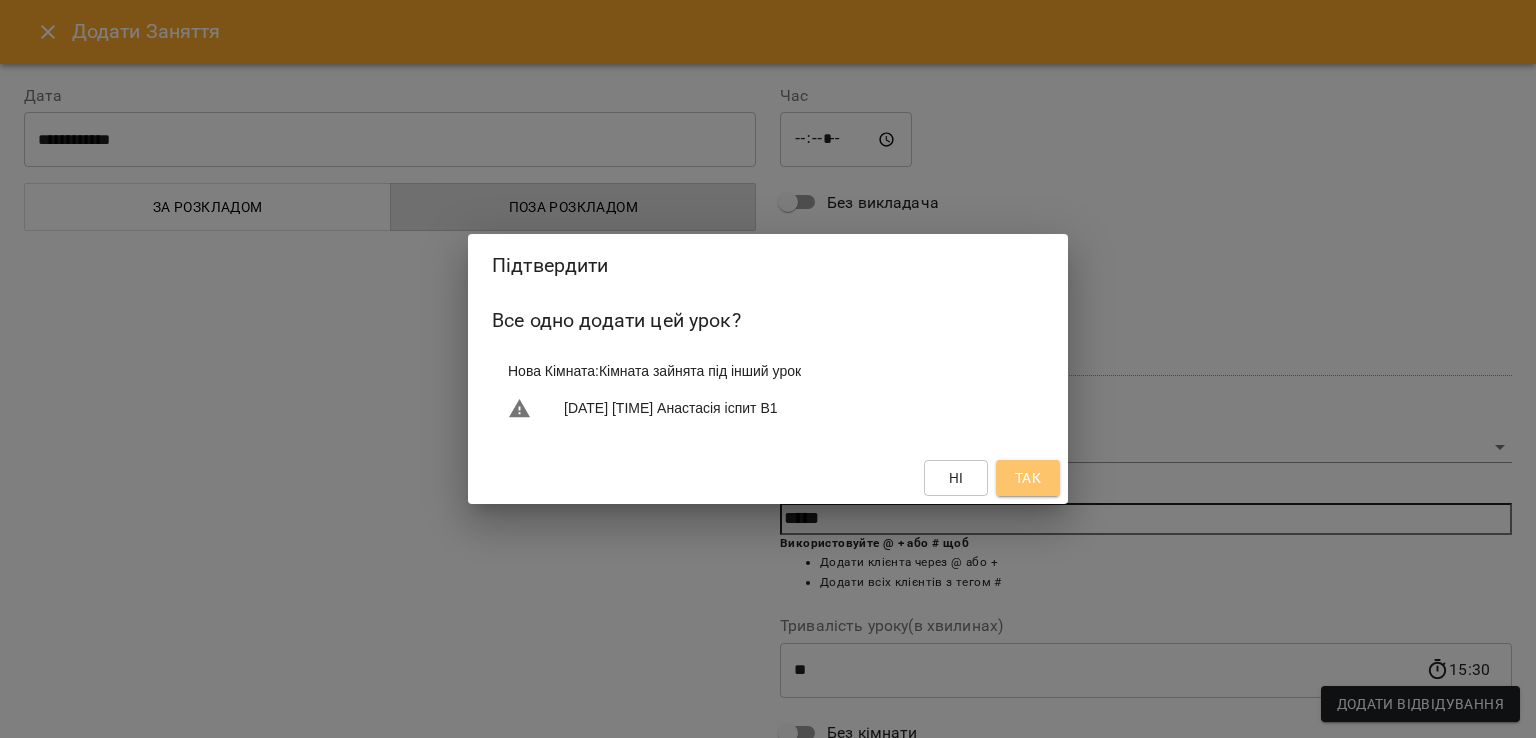 click on "Так" at bounding box center [1028, 478] 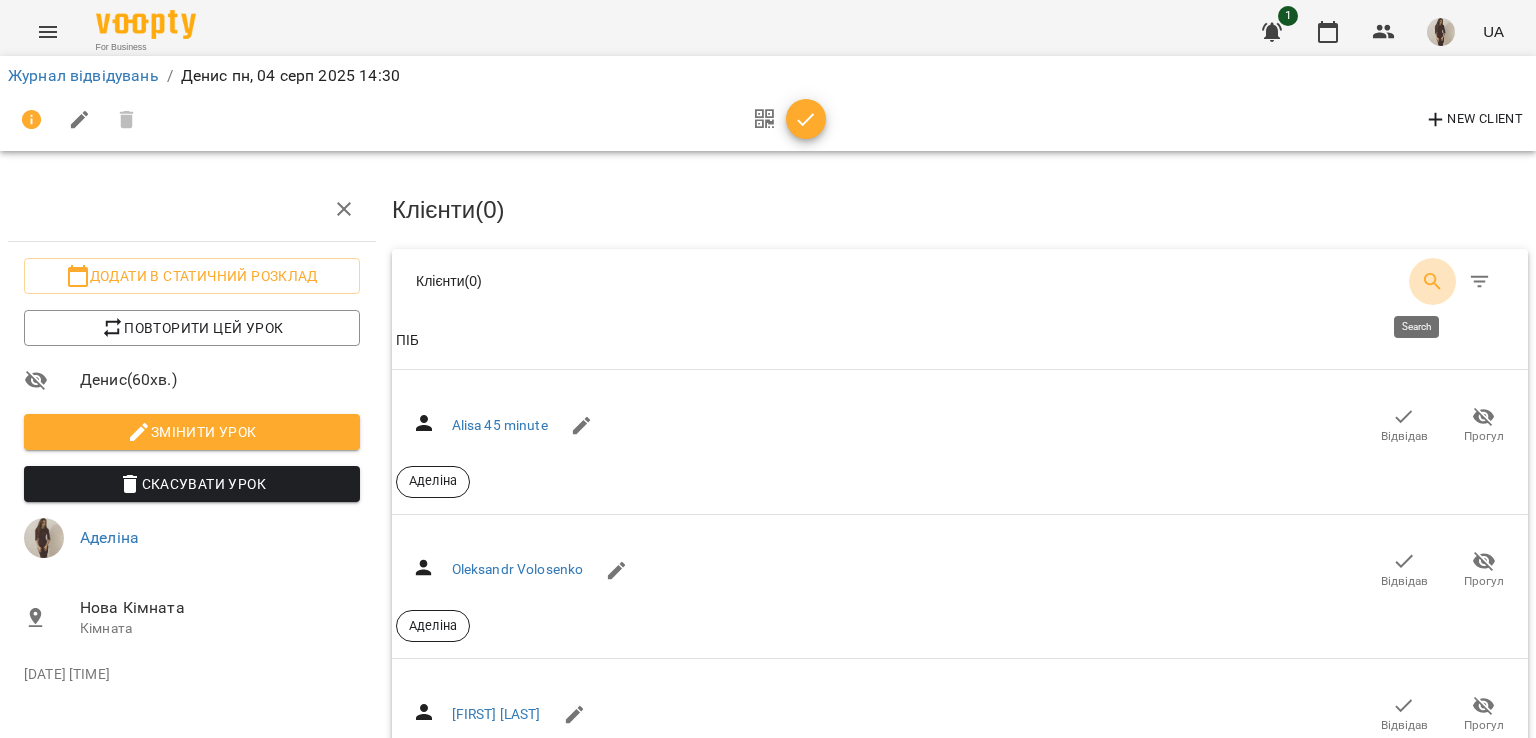 click 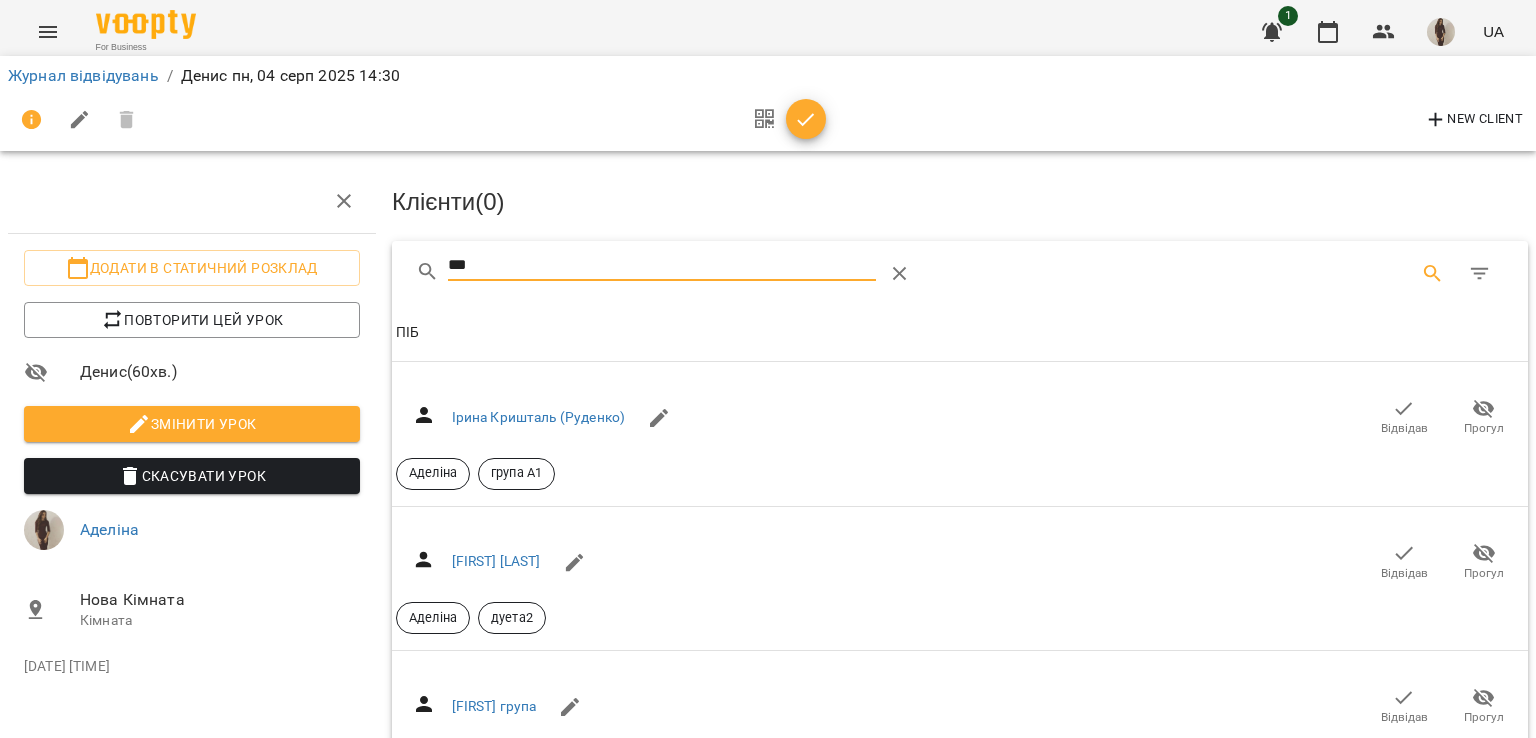 scroll, scrollTop: 290, scrollLeft: 0, axis: vertical 